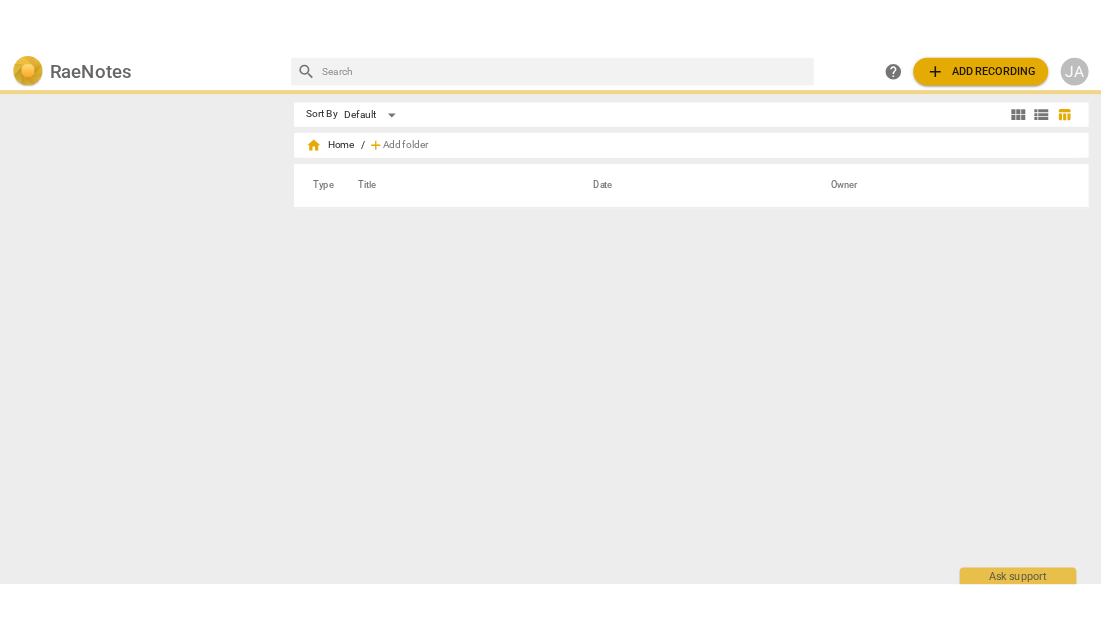 scroll, scrollTop: 0, scrollLeft: 0, axis: both 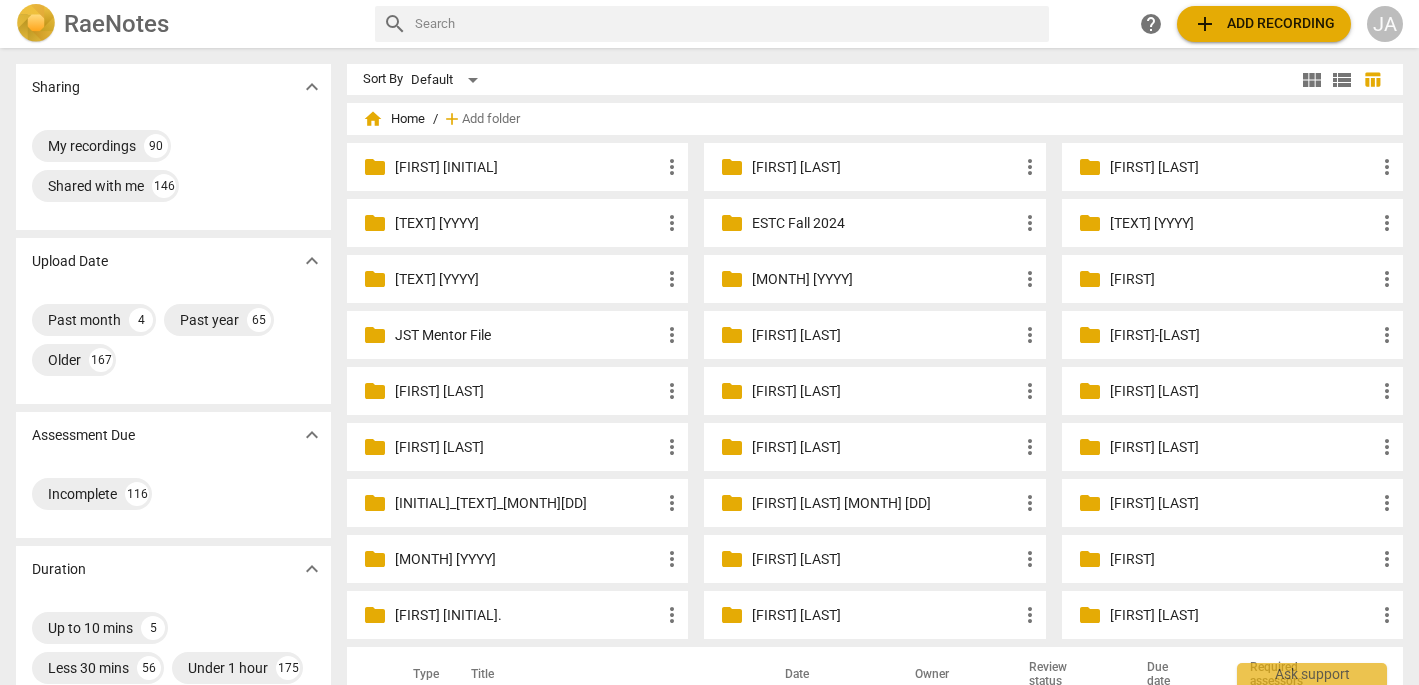 click on "[FIRST] [INITIAL]" at bounding box center [527, 167] 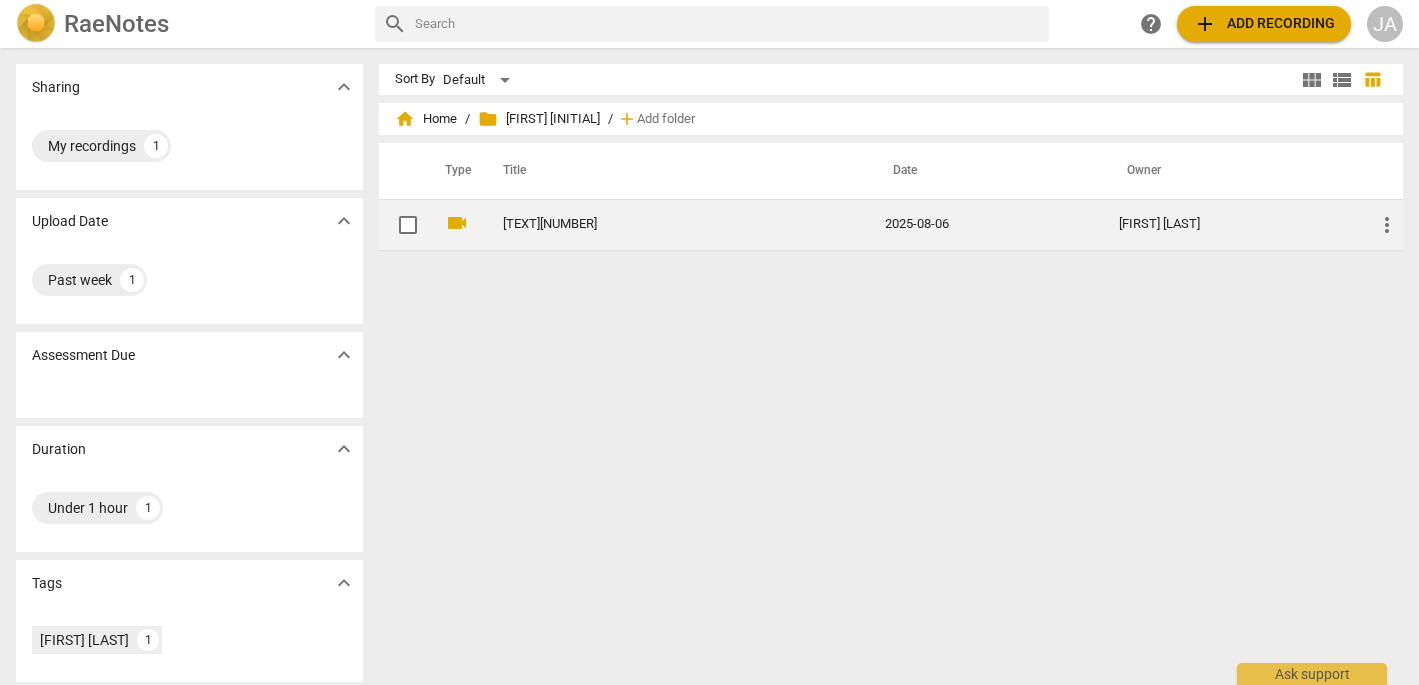 click on "[TEXT][NUMBER]" at bounding box center (658, 224) 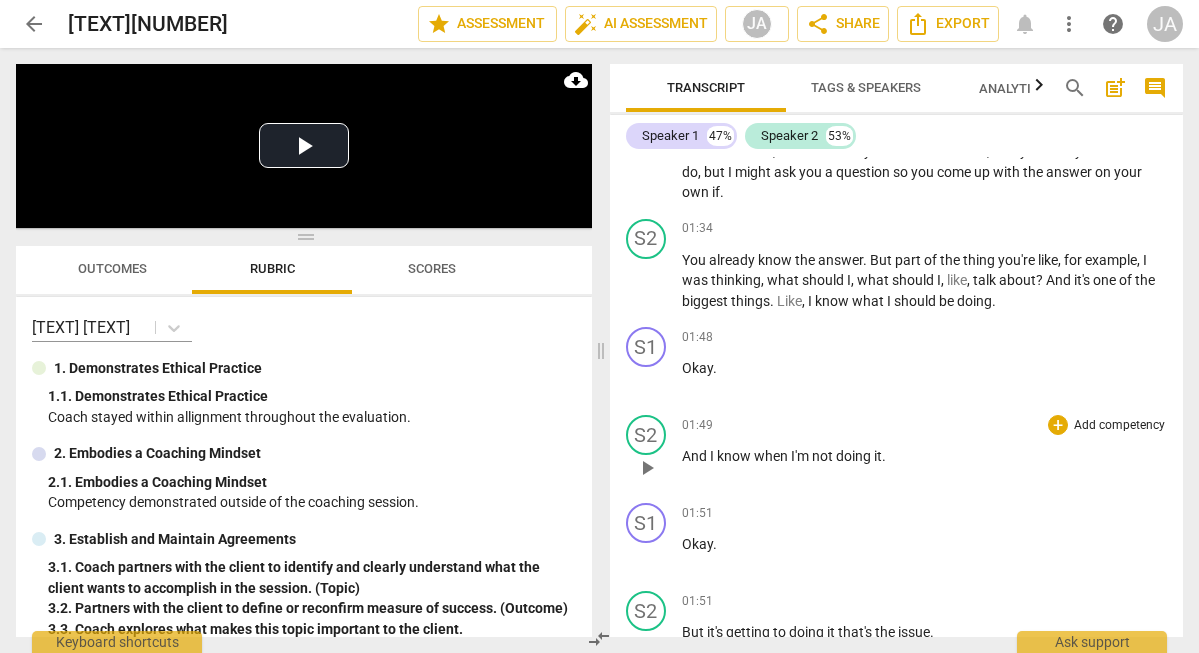scroll, scrollTop: 1409, scrollLeft: 0, axis: vertical 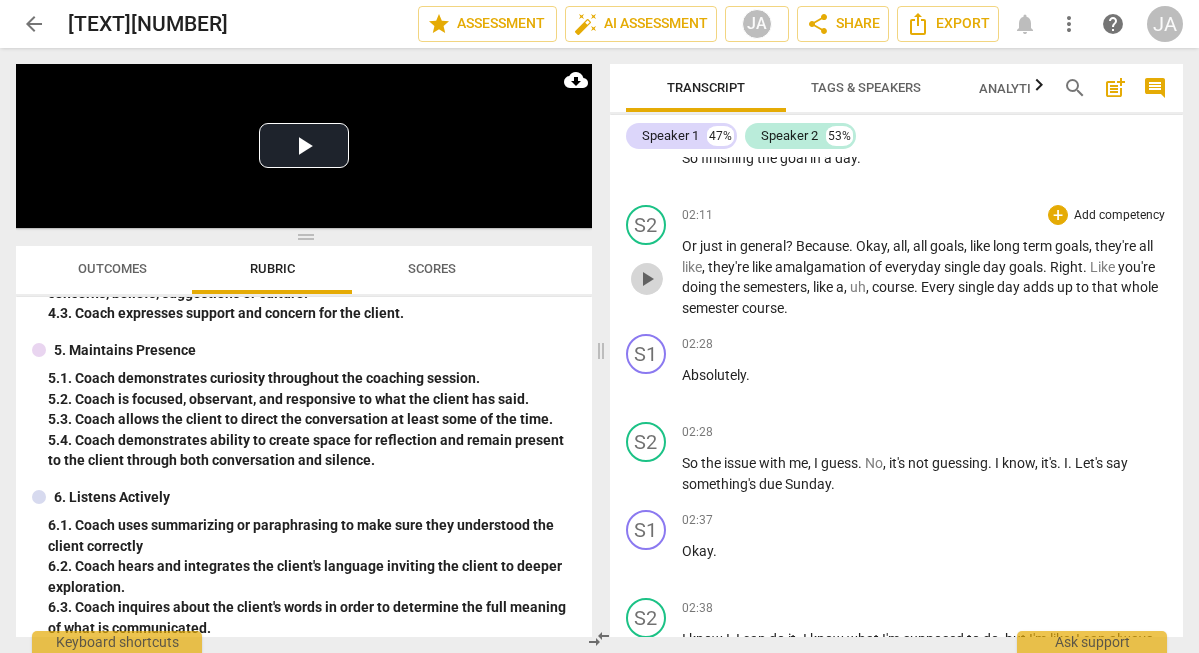 click on "play_arrow" at bounding box center (647, 279) 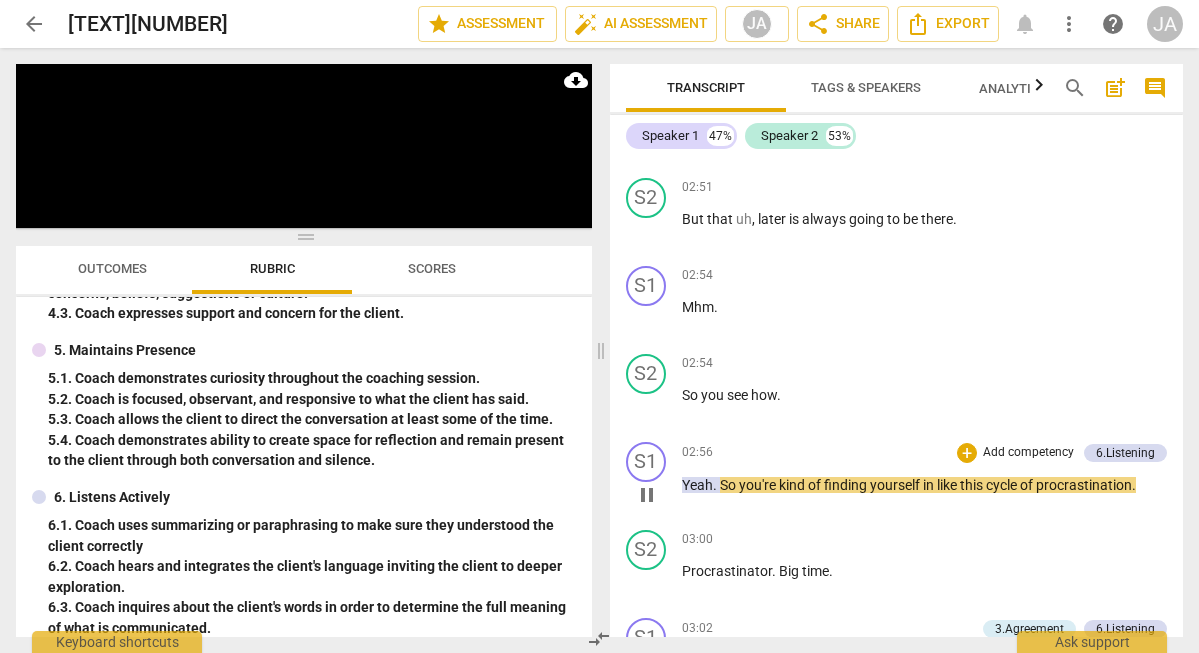 scroll, scrollTop: 2982, scrollLeft: 0, axis: vertical 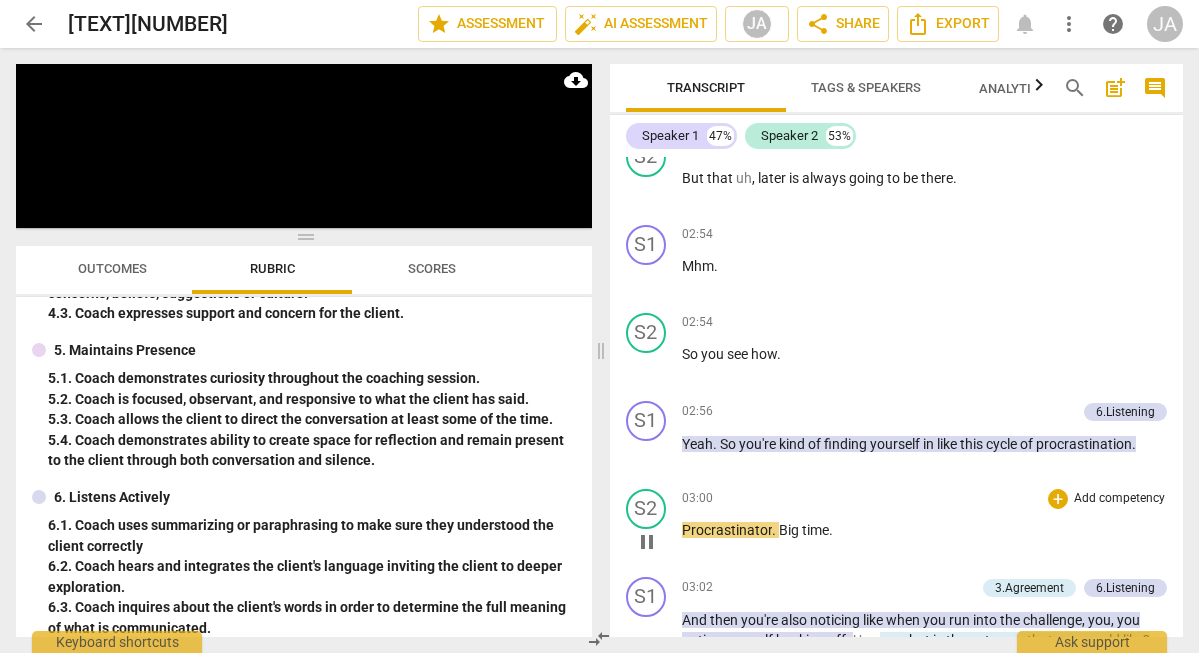 drag, startPoint x: 647, startPoint y: 444, endPoint x: 800, endPoint y: 497, distance: 161.91974 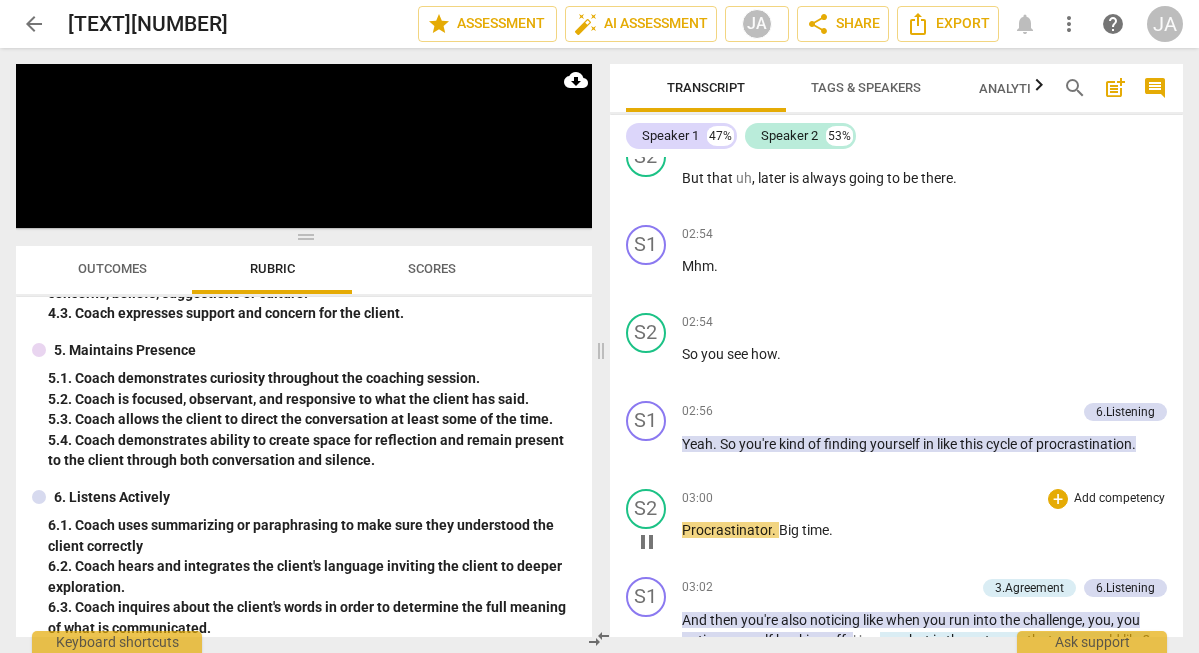 click on "pause" at bounding box center (647, 454) 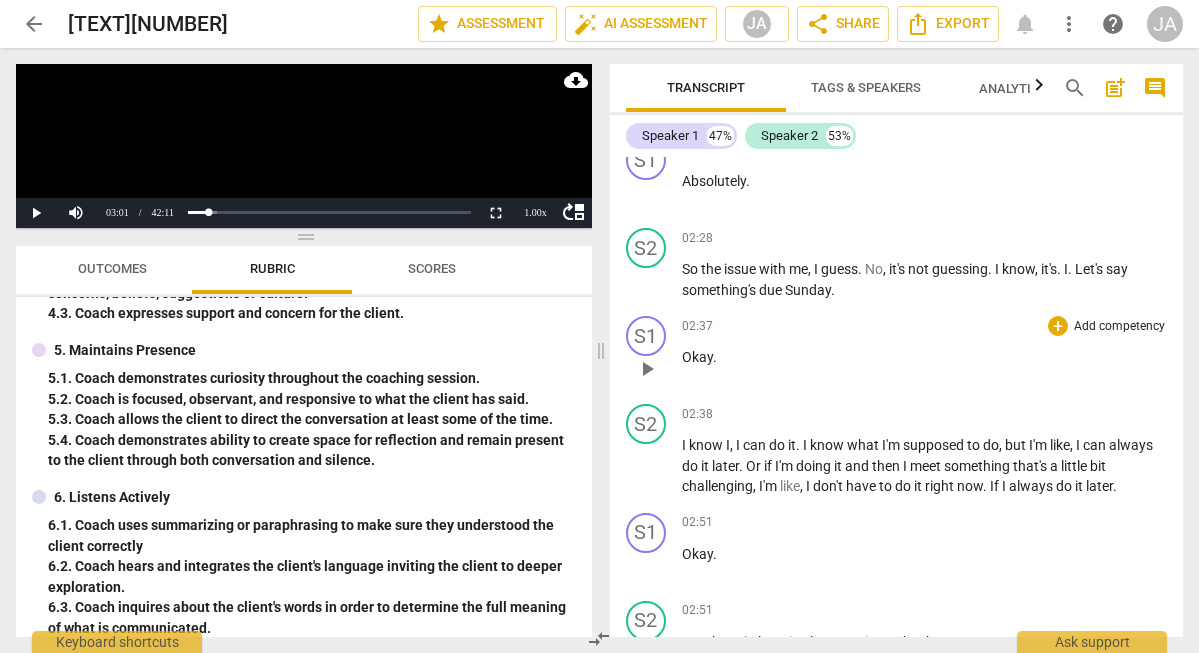 scroll, scrollTop: 2530, scrollLeft: 0, axis: vertical 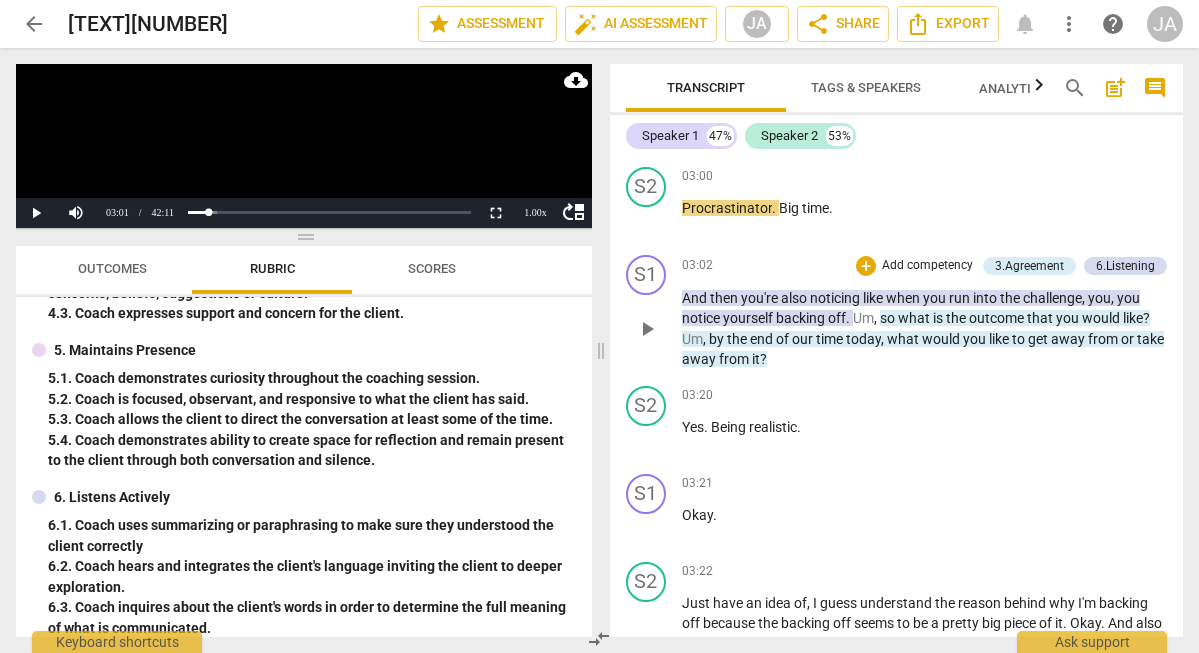 click on "play_arrow" at bounding box center [647, 329] 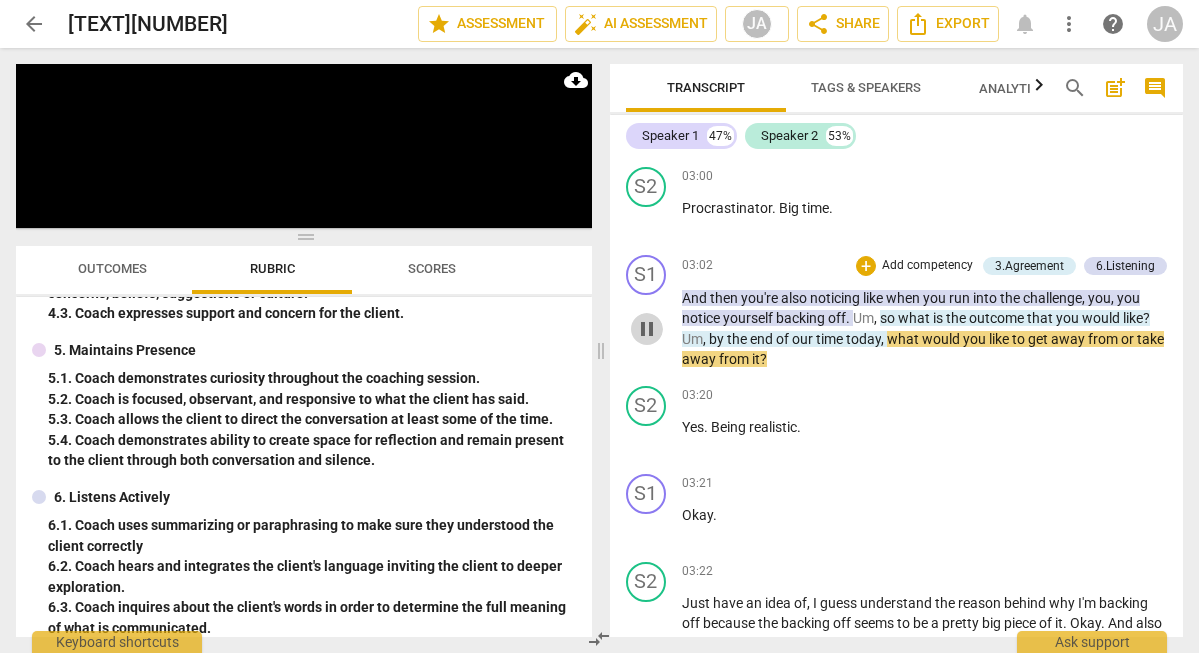click on "pause" at bounding box center [647, 329] 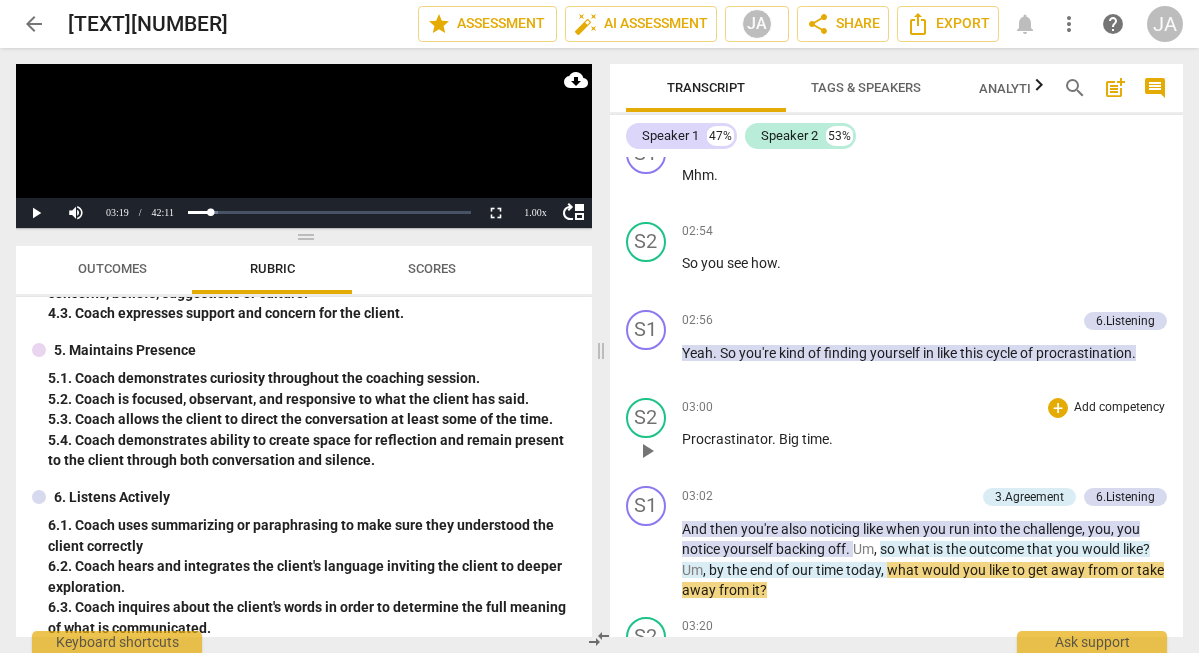 scroll, scrollTop: 3070, scrollLeft: 0, axis: vertical 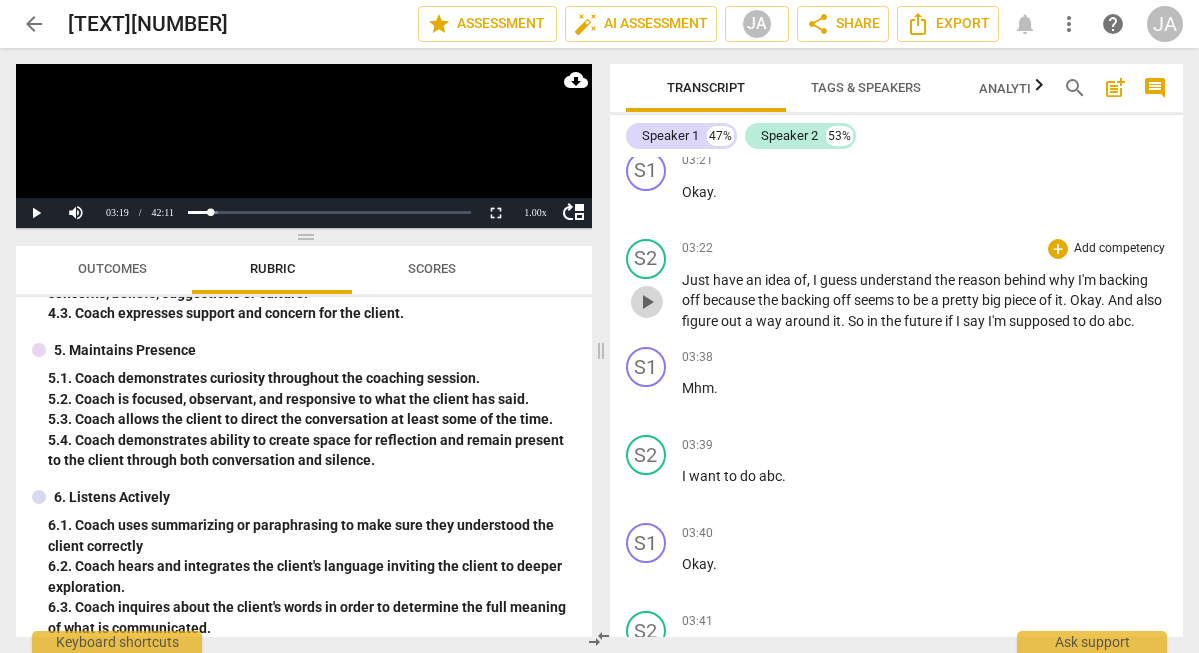 click on "play_arrow" at bounding box center (647, 302) 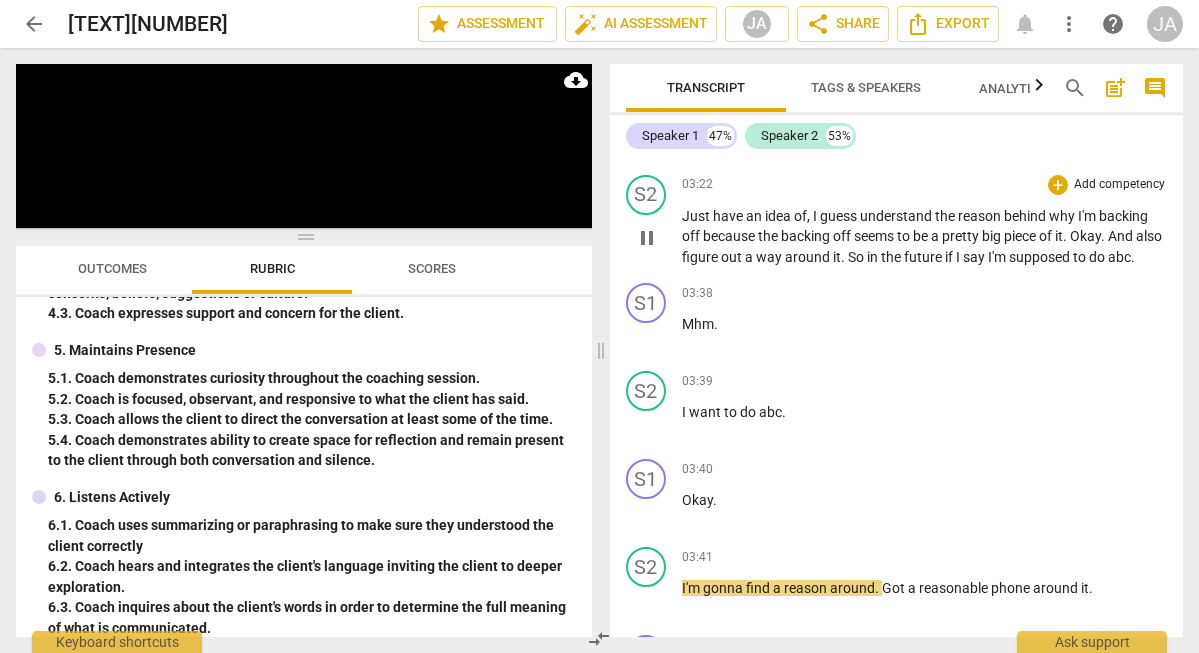 scroll, scrollTop: 3718, scrollLeft: 0, axis: vertical 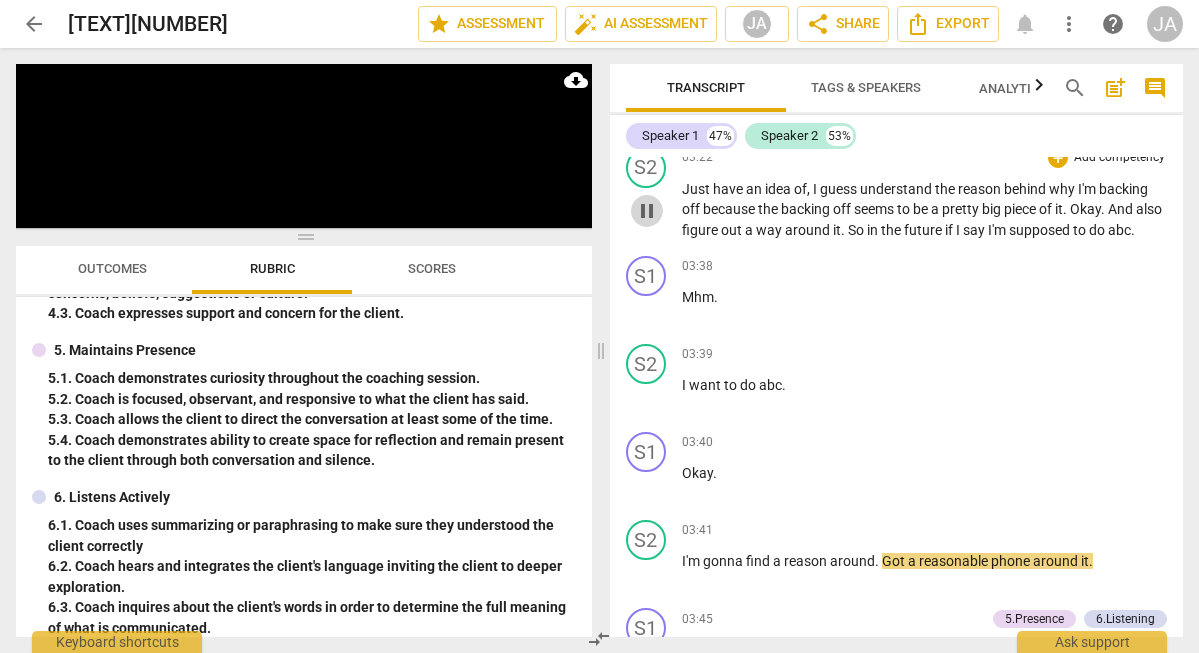click on "pause" at bounding box center [647, 211] 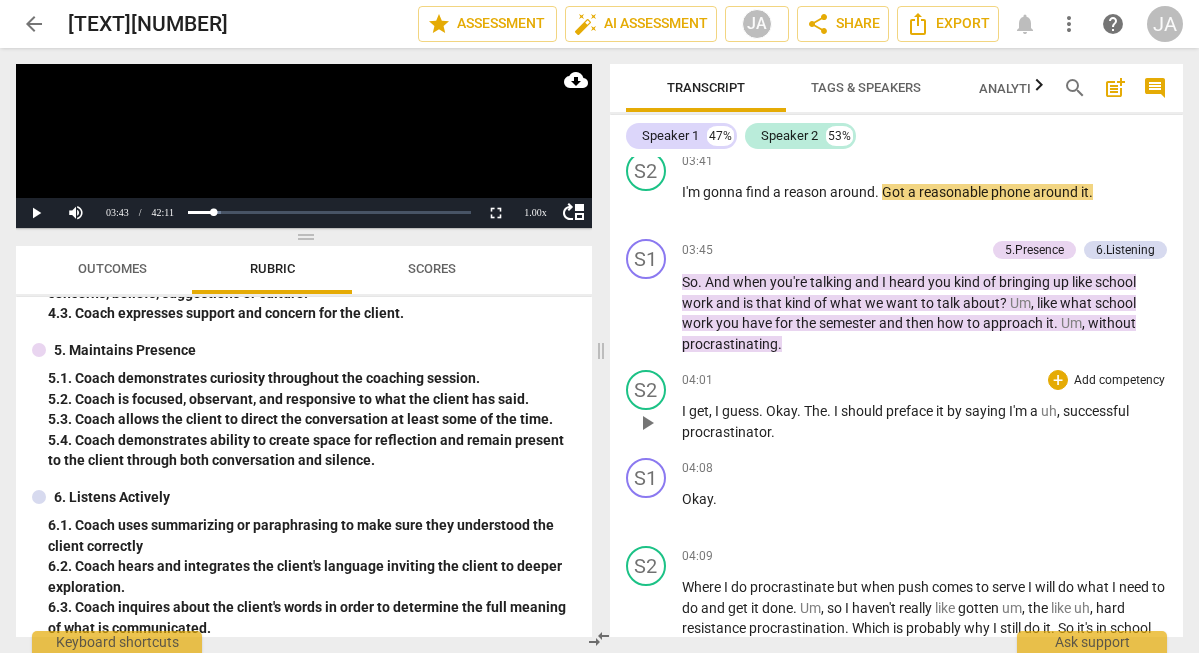 scroll, scrollTop: 4095, scrollLeft: 0, axis: vertical 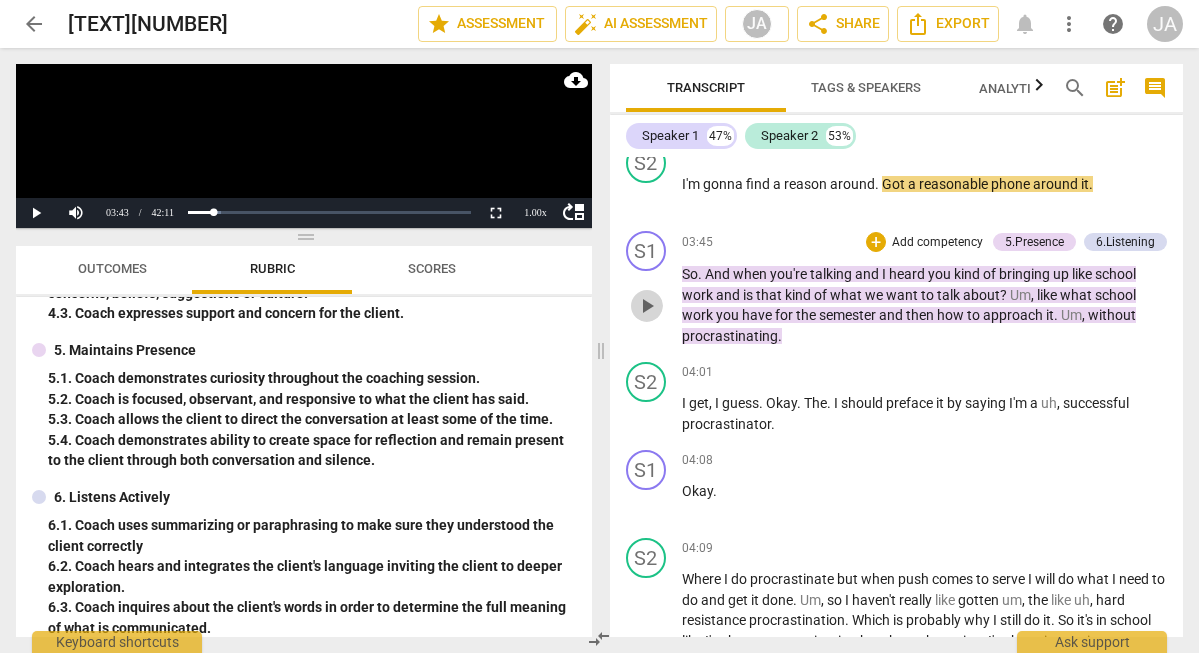 click on "play_arrow" at bounding box center (647, 306) 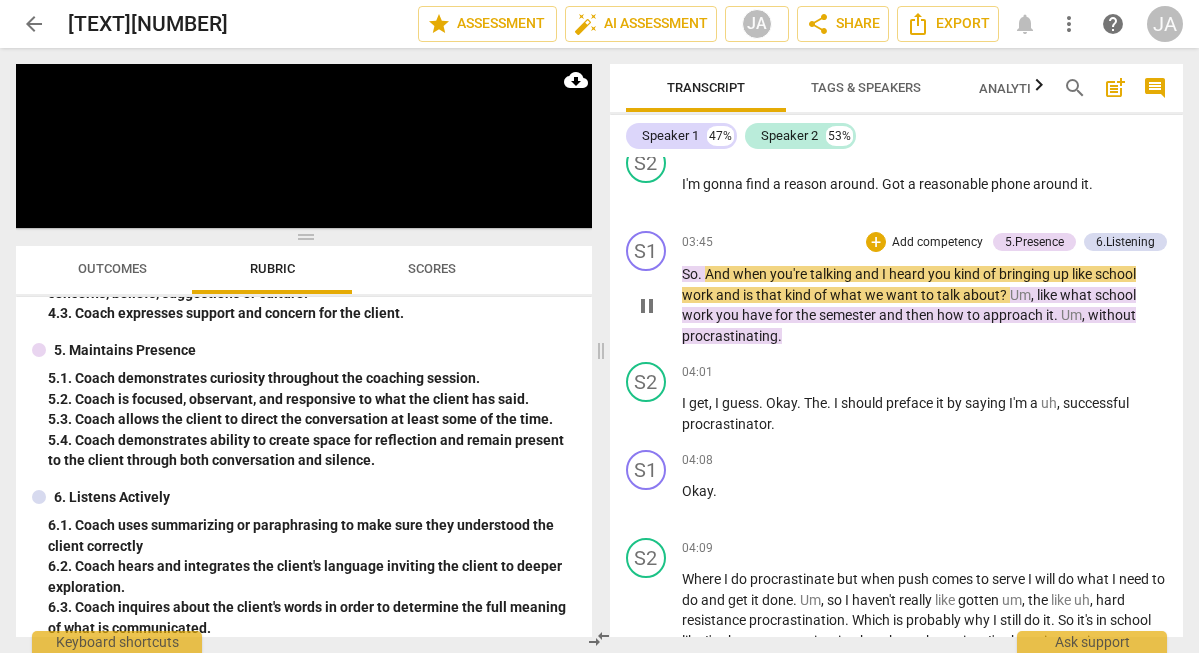 scroll, scrollTop: 4143, scrollLeft: 0, axis: vertical 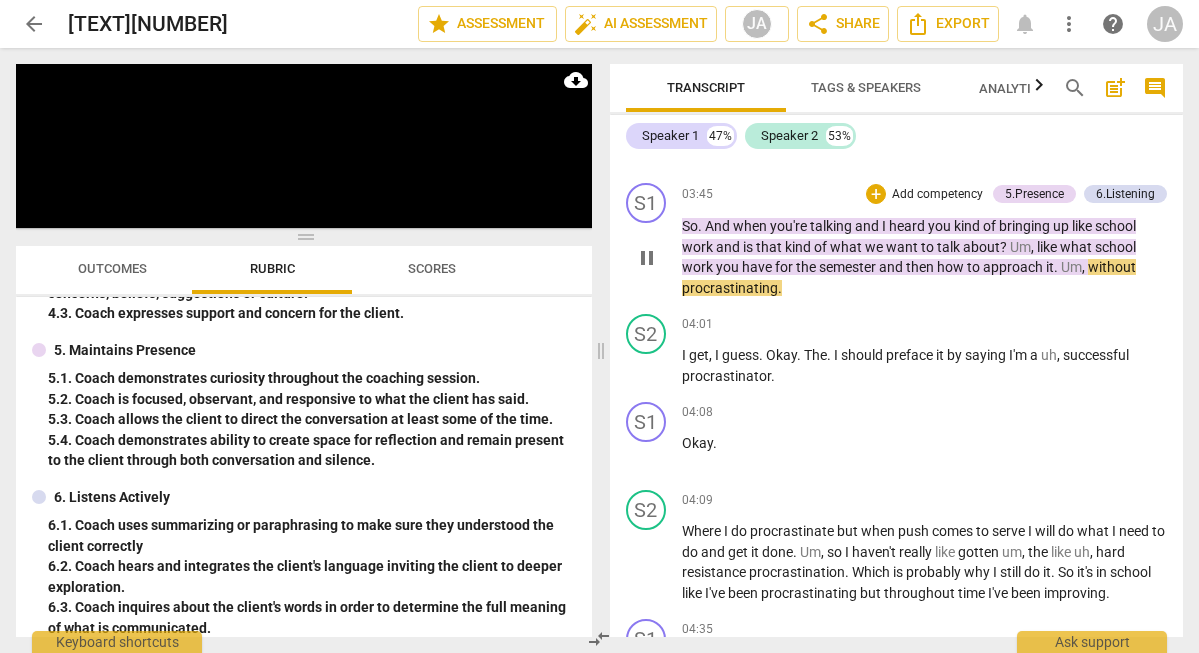 click on "pause" at bounding box center (647, 258) 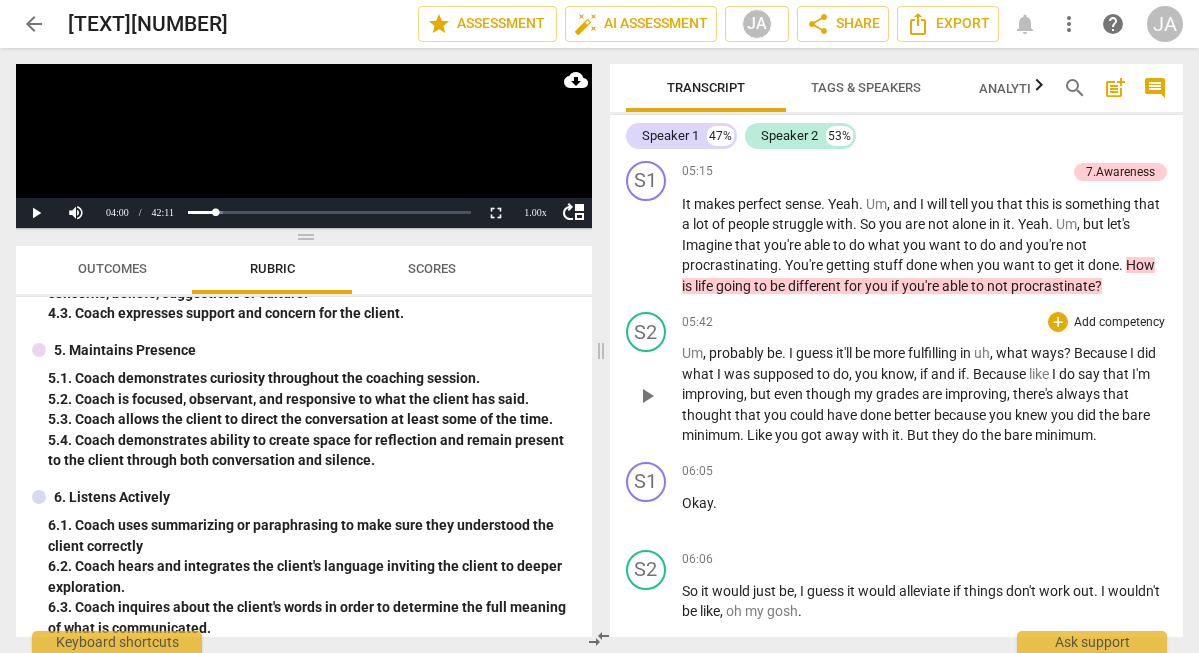 scroll, scrollTop: 5150, scrollLeft: 0, axis: vertical 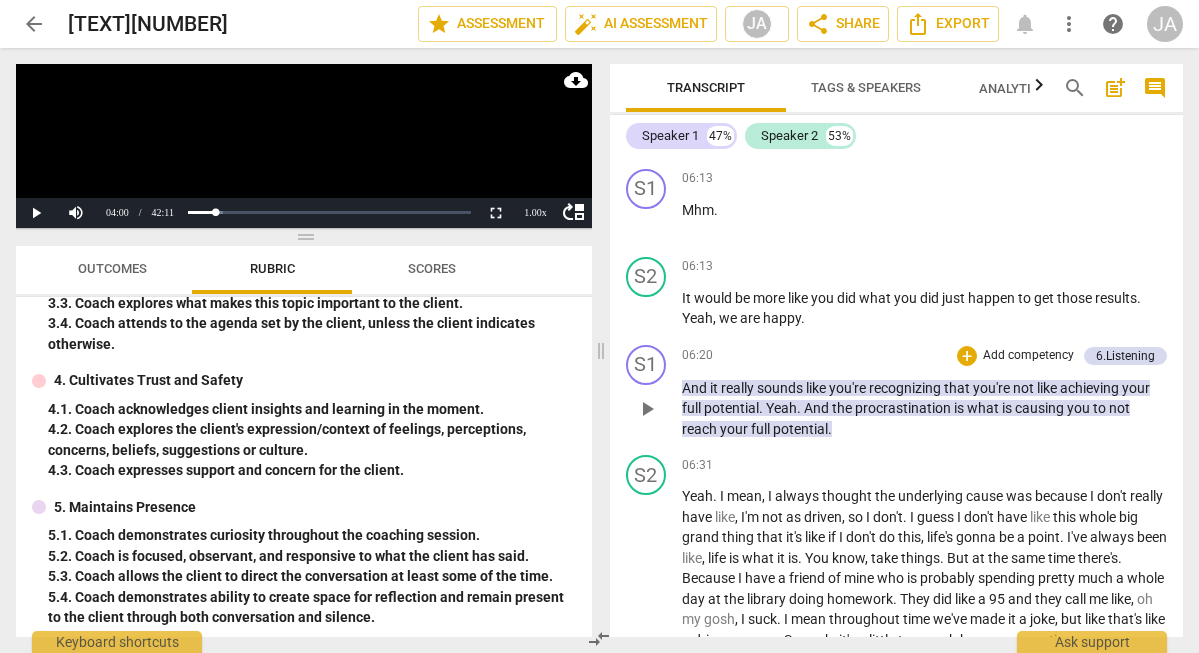 click on "play_arrow" at bounding box center (647, 409) 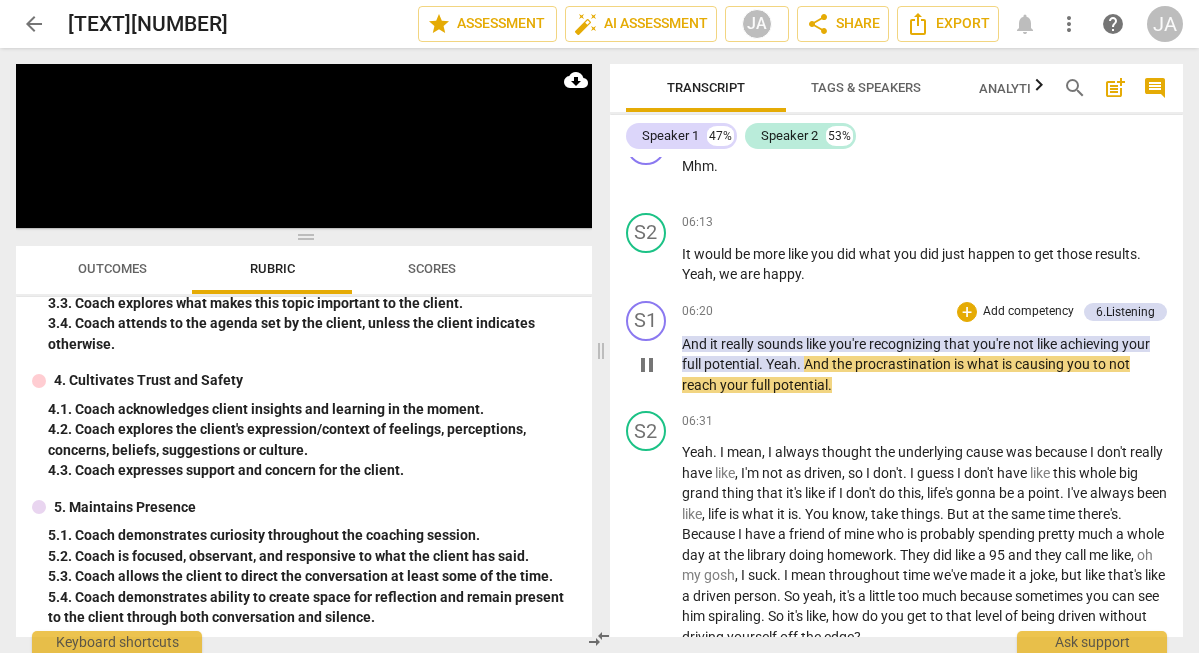 scroll, scrollTop: 5683, scrollLeft: 0, axis: vertical 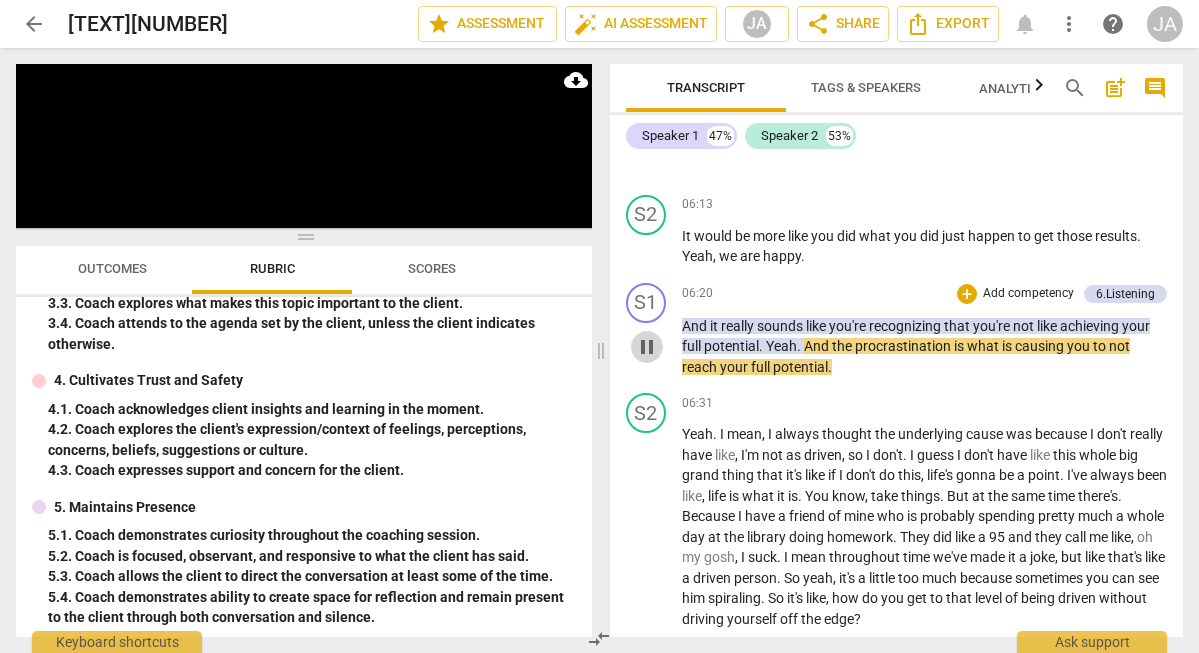 click on "pause" at bounding box center [647, 347] 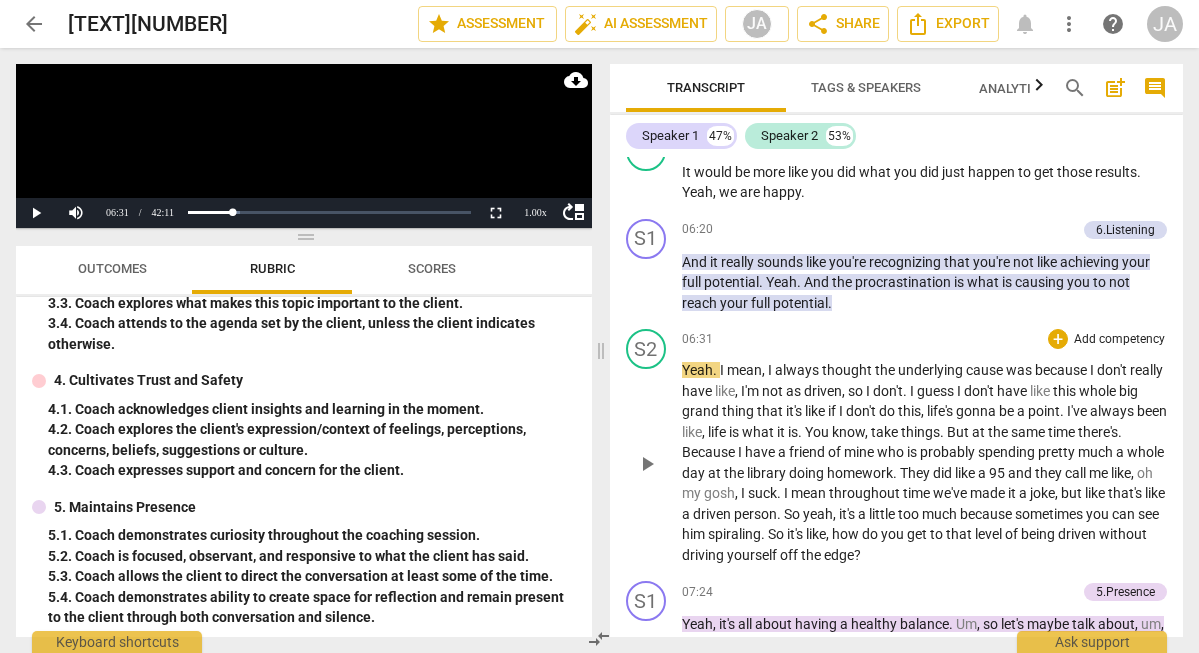 scroll, scrollTop: 5748, scrollLeft: 0, axis: vertical 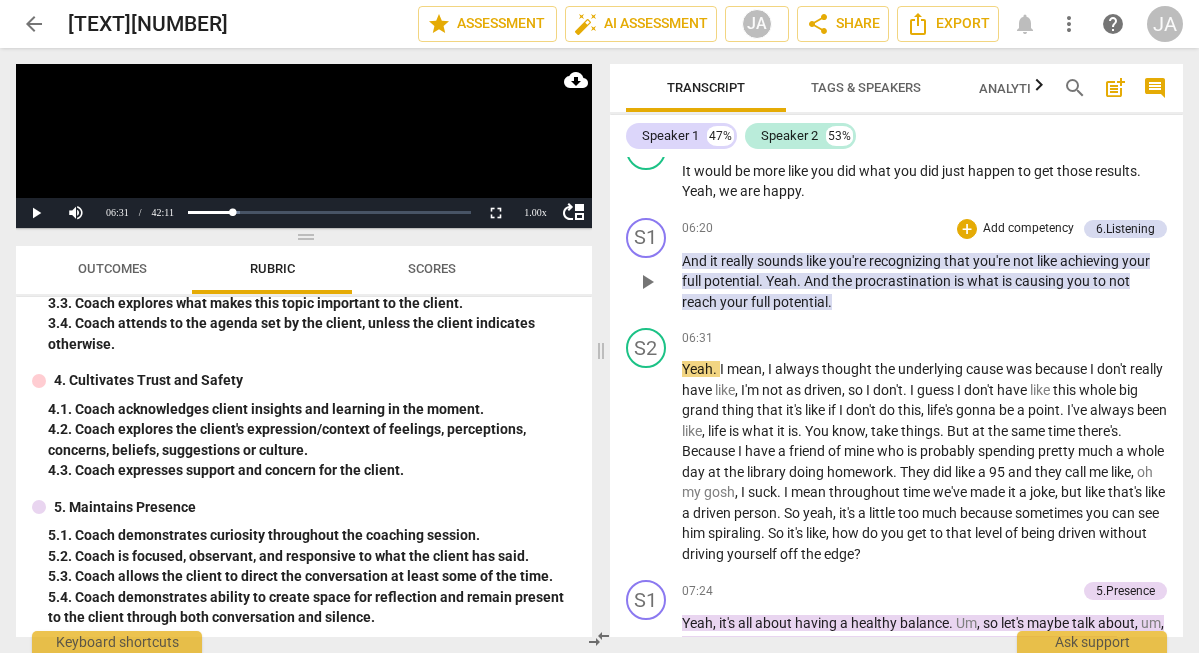 click on "S1 play_arrow pause [TIME] + Add competency 6.Listening keyboard_arrow_right And   it   really   sounds   like   you're   recognizing   that   you're   not   like   achieving   your   full   potential .   Yeah .   And   the   procrastination   is   what   is   causing   you   to   not   reach   your   full   potential .   6.Listening [FIRST] [LAST] [TIME] [DD]-[MM]-[YYYY] 2. Coach hears and integrates the client's language inviting the client to deeper exploration." at bounding box center (897, 265) 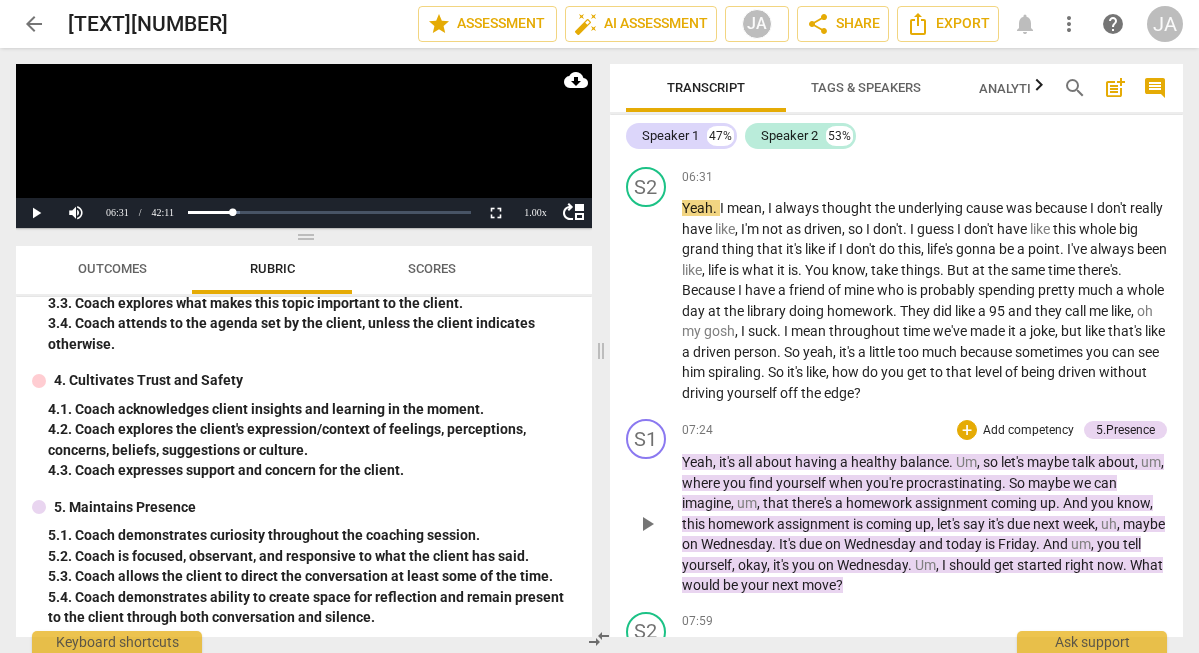scroll, scrollTop: 5917, scrollLeft: 0, axis: vertical 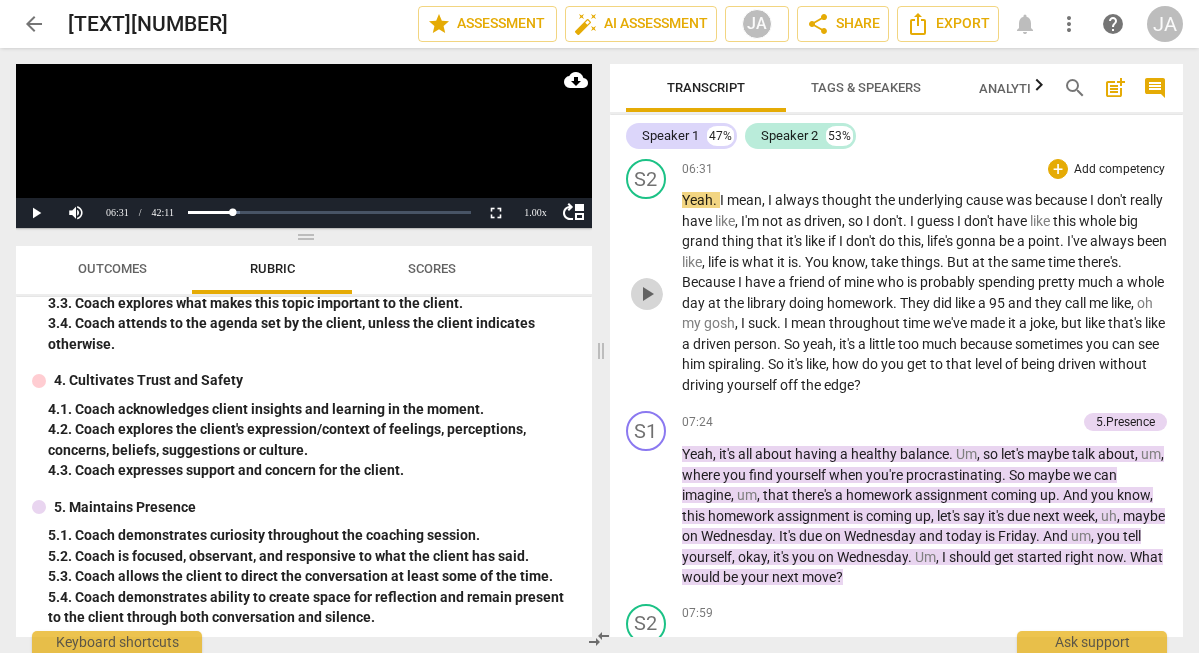 click on "play_arrow" at bounding box center [647, 294] 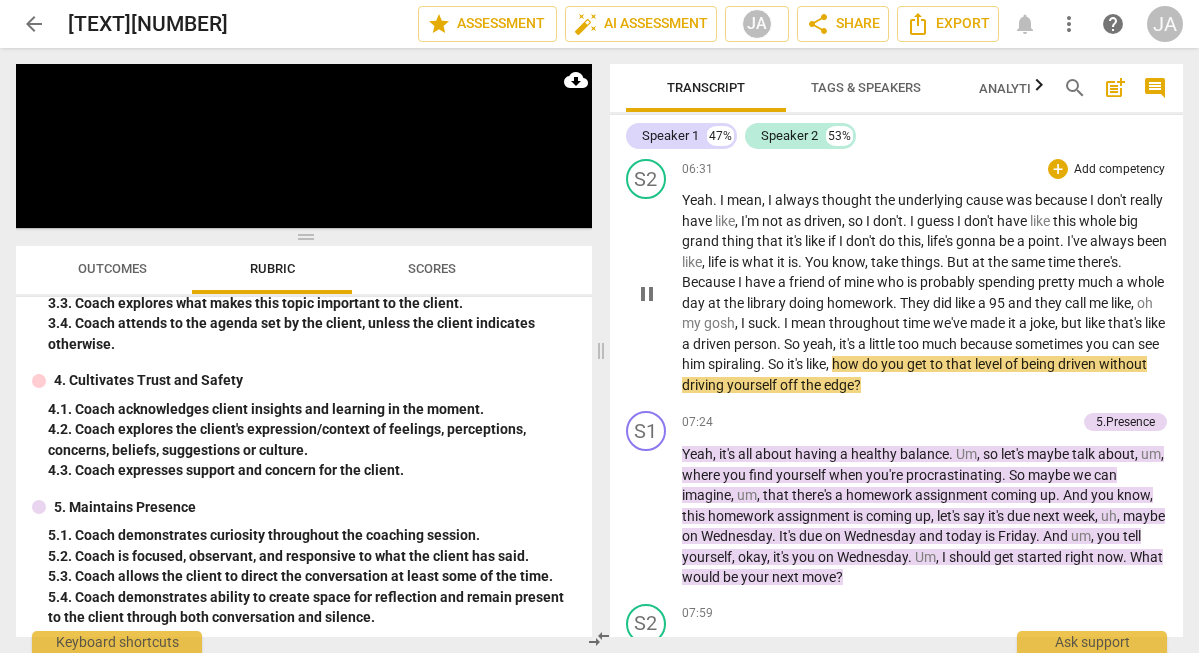 click on "pause" at bounding box center [647, 294] 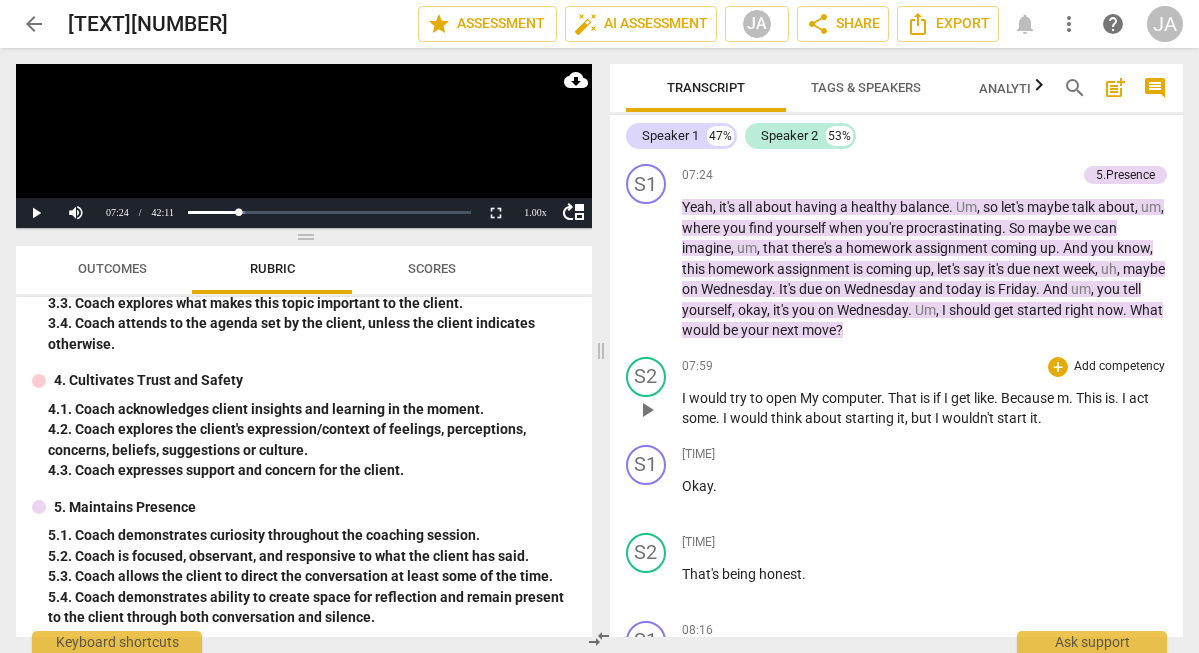 scroll, scrollTop: 6172, scrollLeft: 0, axis: vertical 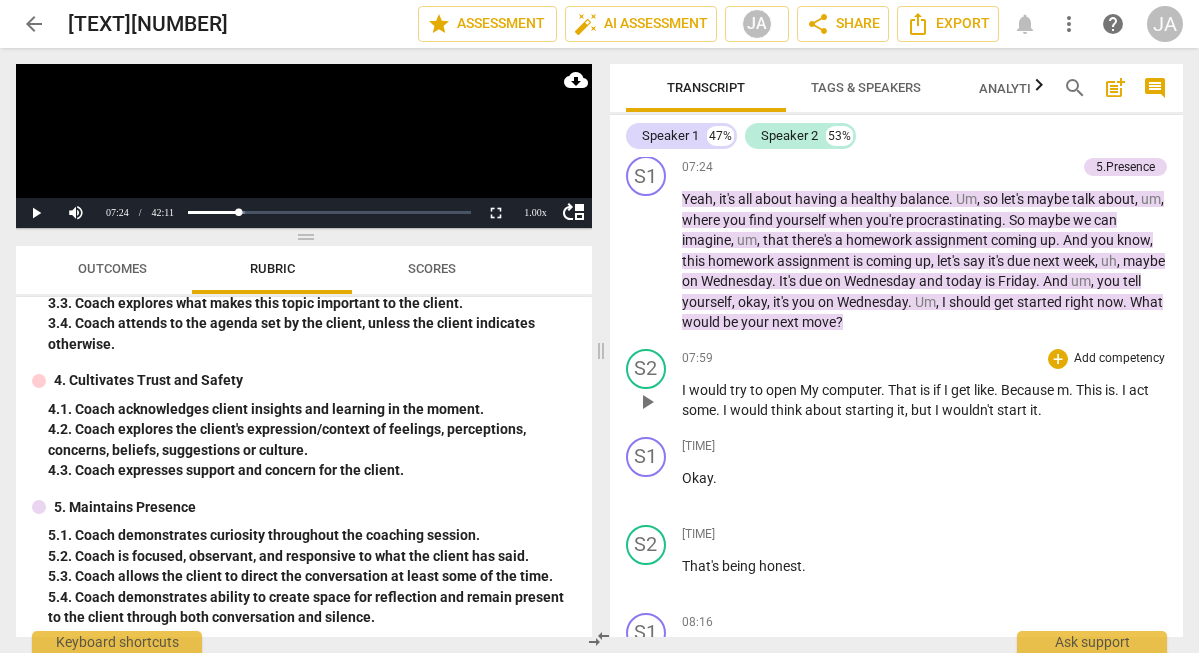 click on "play_arrow" at bounding box center (647, 402) 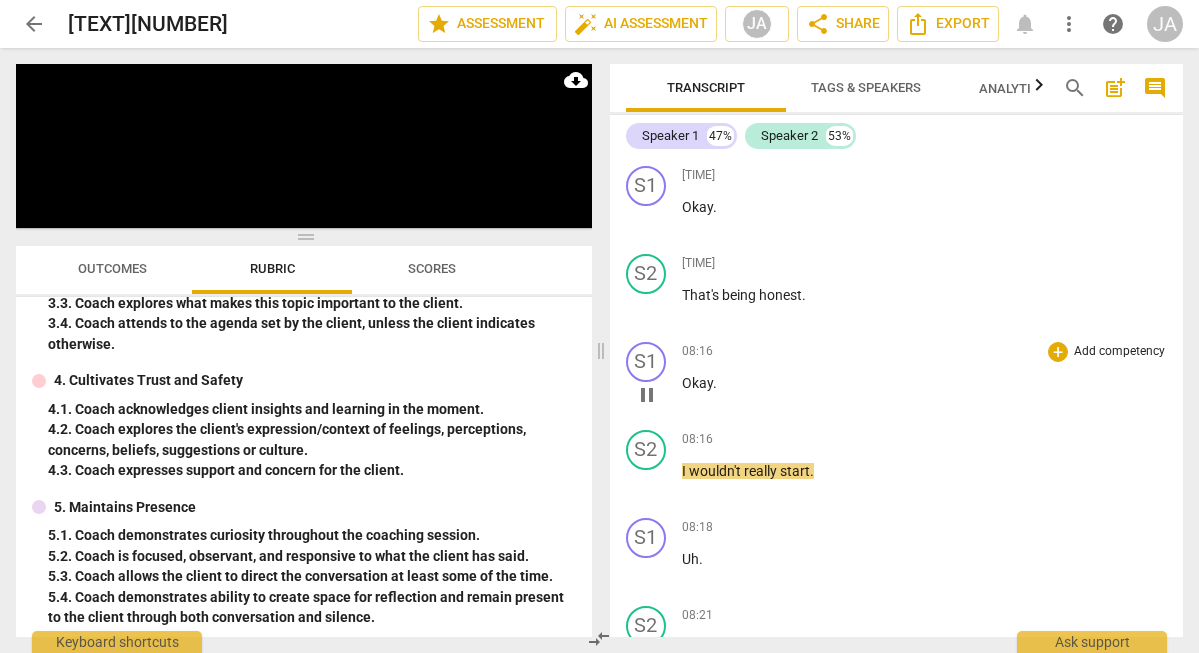 scroll, scrollTop: 6450, scrollLeft: 0, axis: vertical 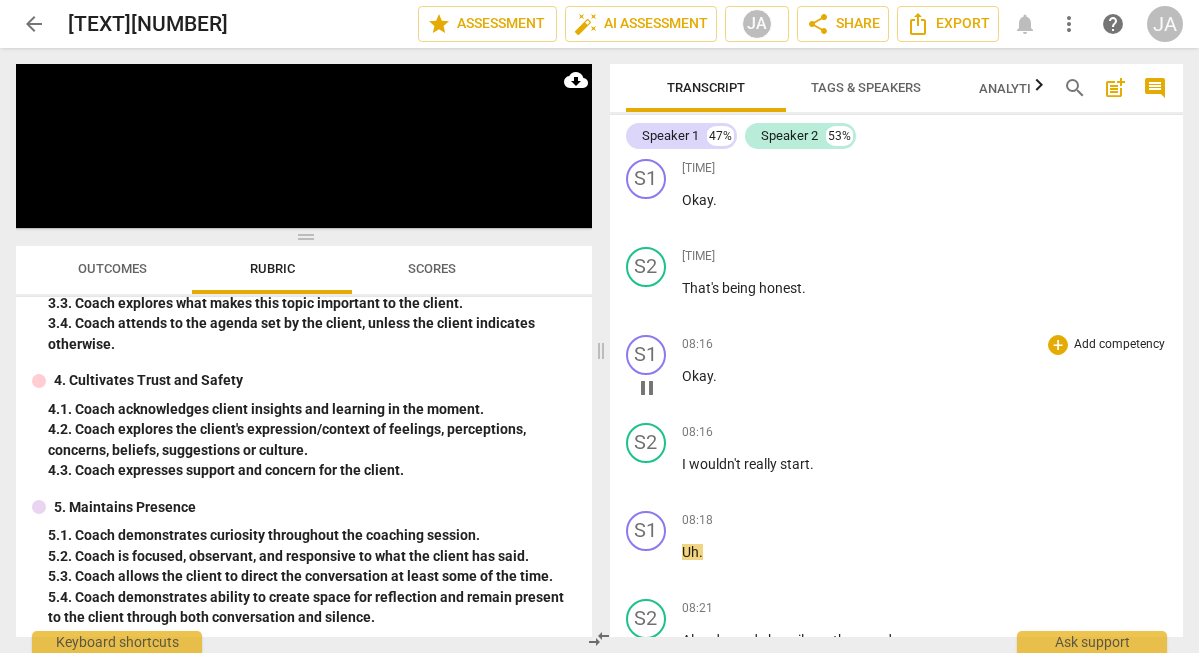 click on "S1 play_arrow pause [TIME] + Add competency keyboard_arrow_right Okay ." at bounding box center [897, 371] 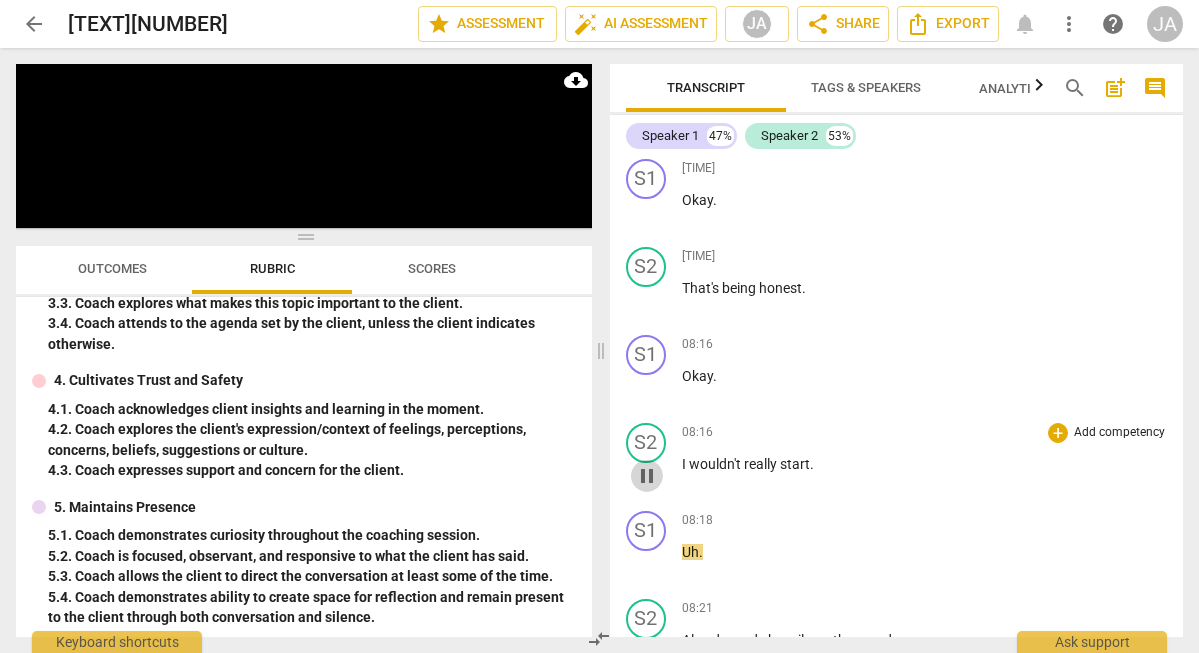 click on "pause" at bounding box center [647, 476] 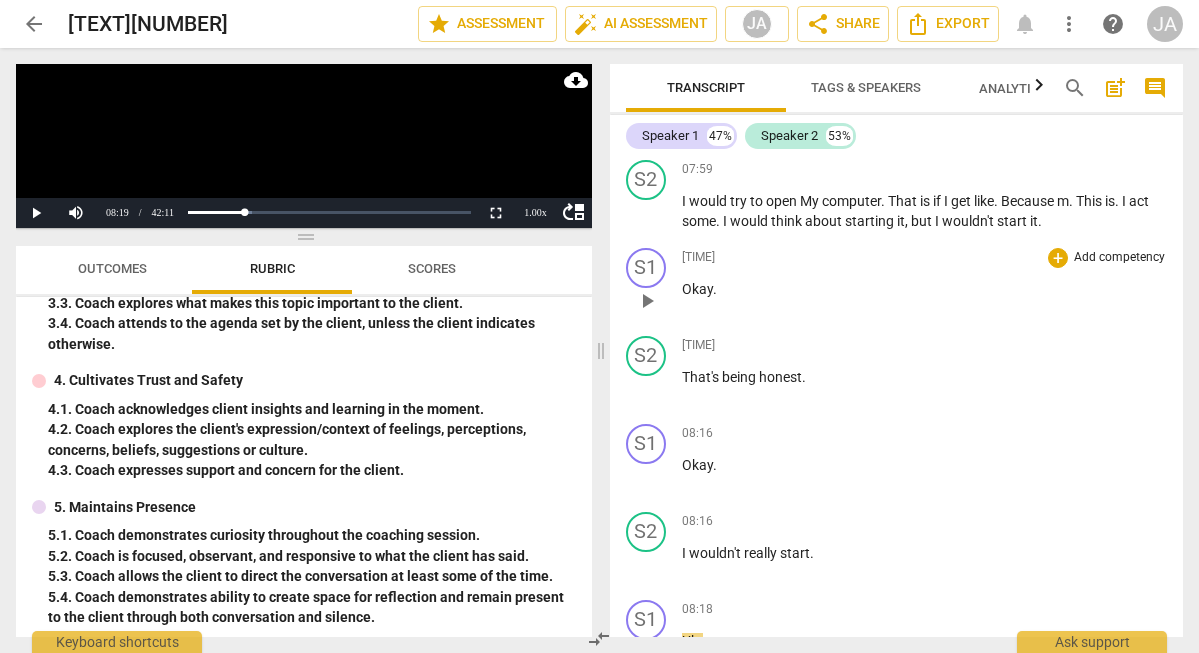 scroll, scrollTop: 6364, scrollLeft: 0, axis: vertical 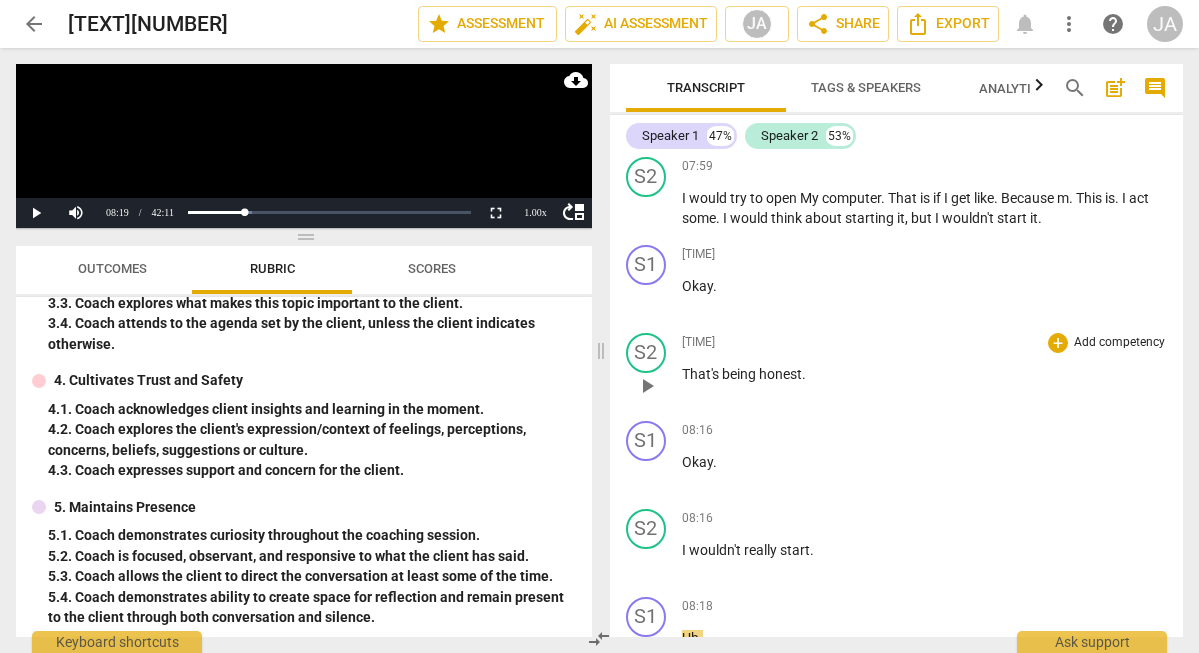 click on "[TIME] + Add competency keyboard_arrow_right That's   being   honest ." at bounding box center [925, 369] 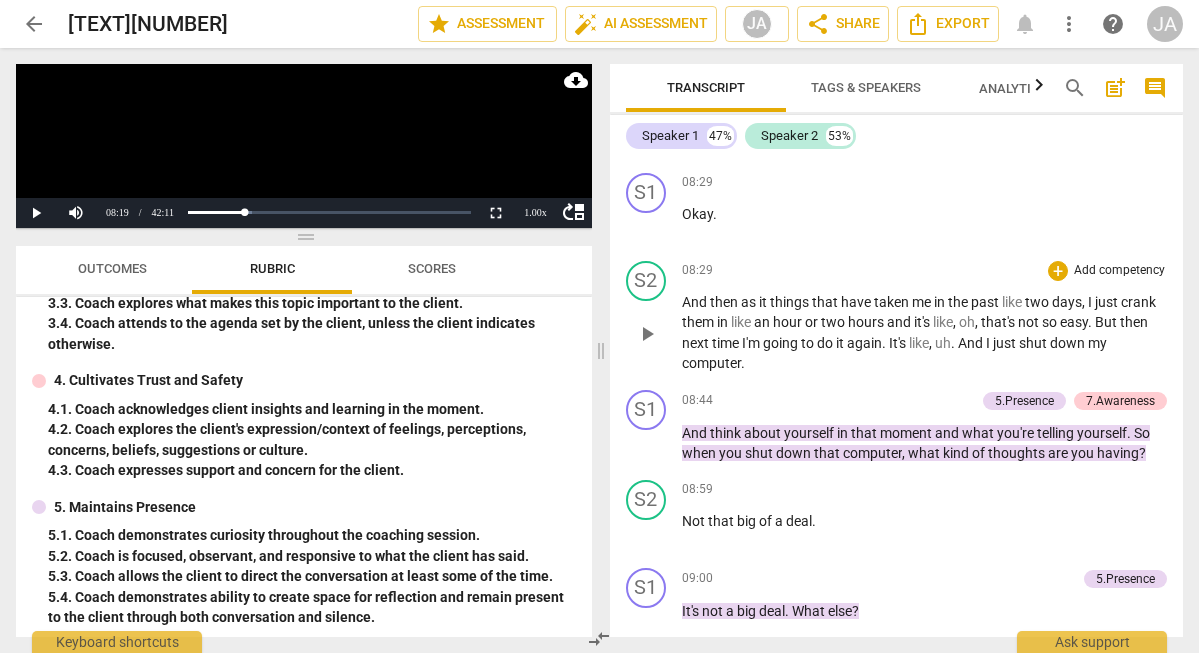 scroll, scrollTop: 7141, scrollLeft: 0, axis: vertical 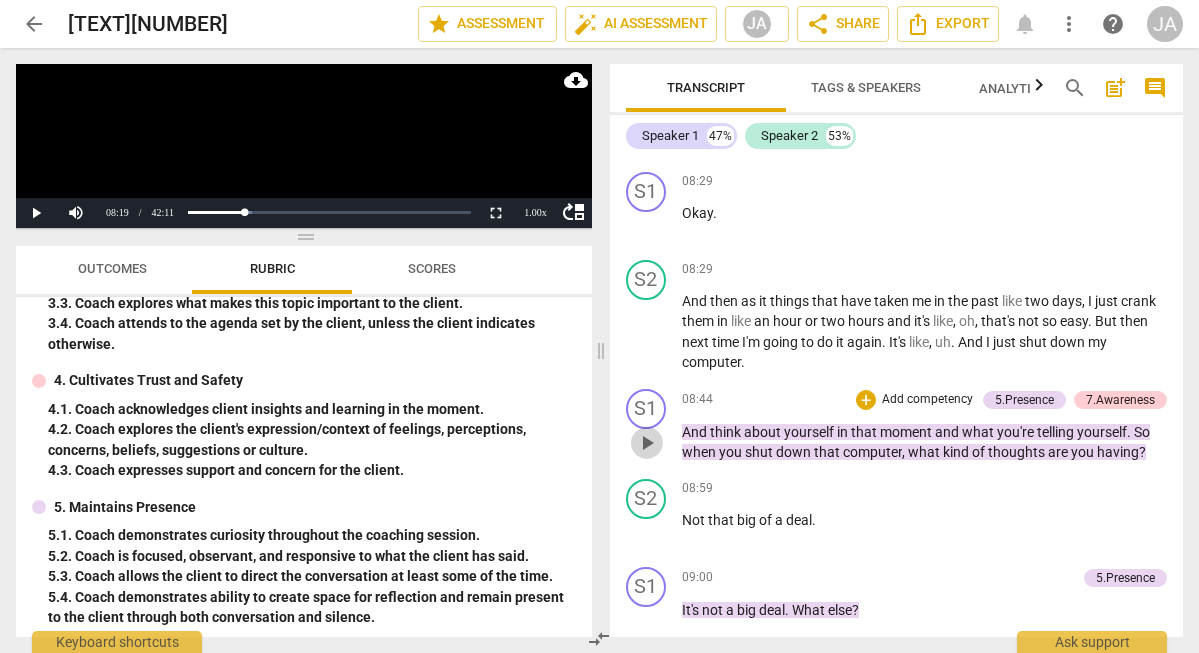 click on "play_arrow" at bounding box center [647, 443] 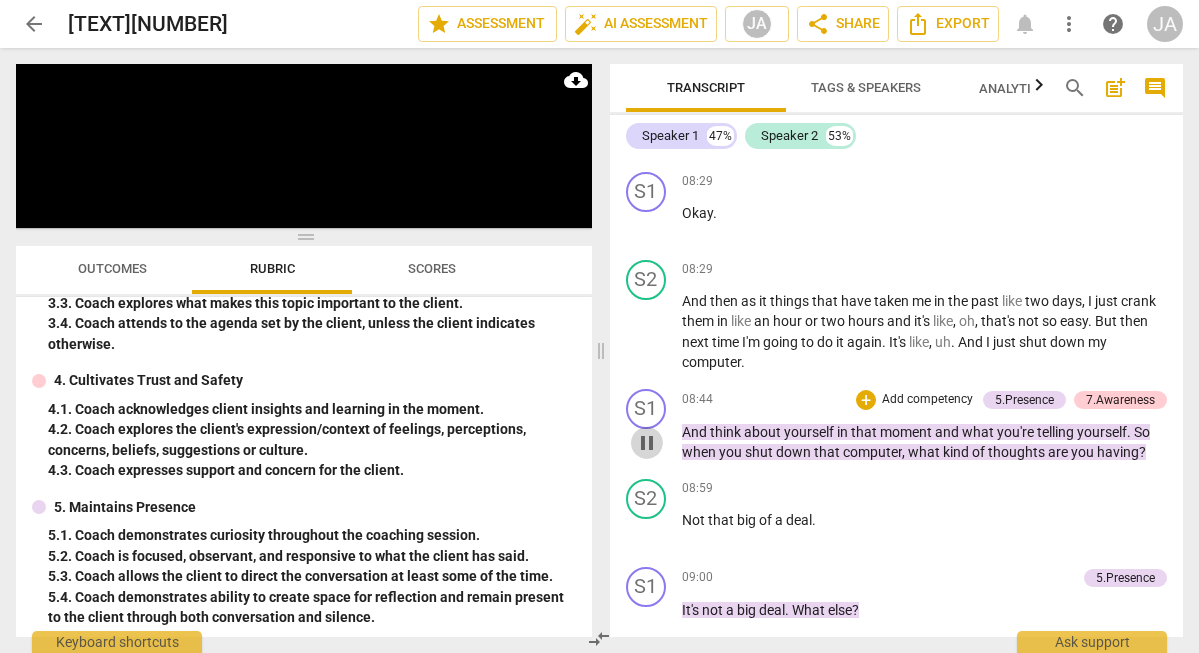 click on "pause" at bounding box center (647, 443) 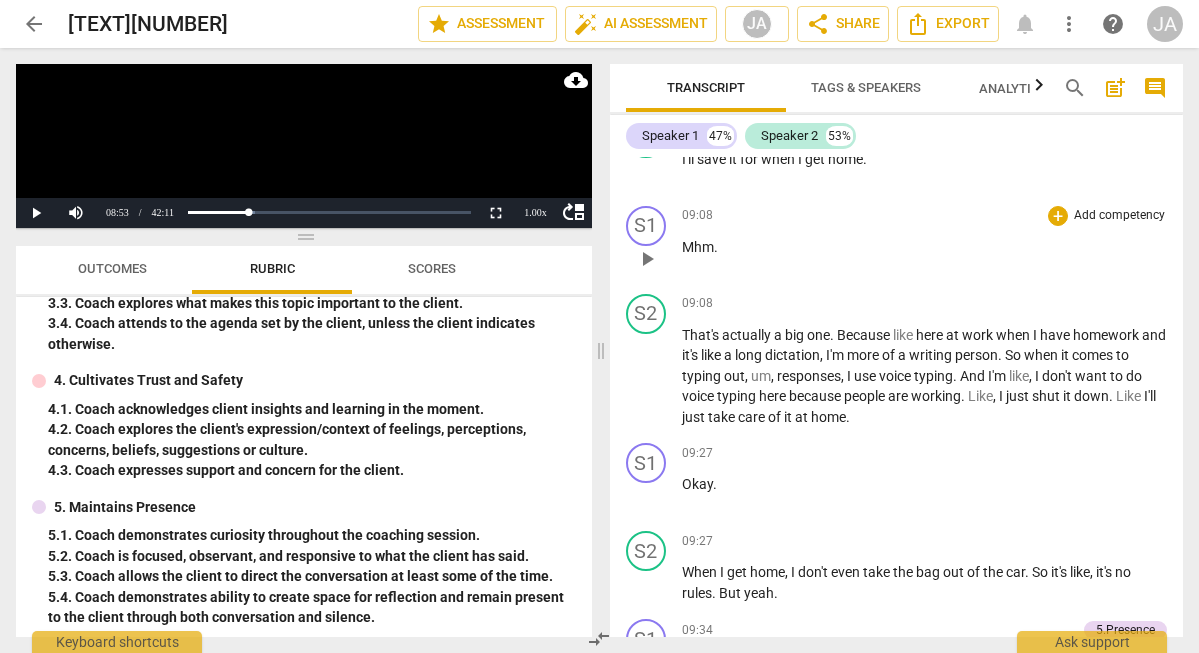 scroll, scrollTop: 7859, scrollLeft: 0, axis: vertical 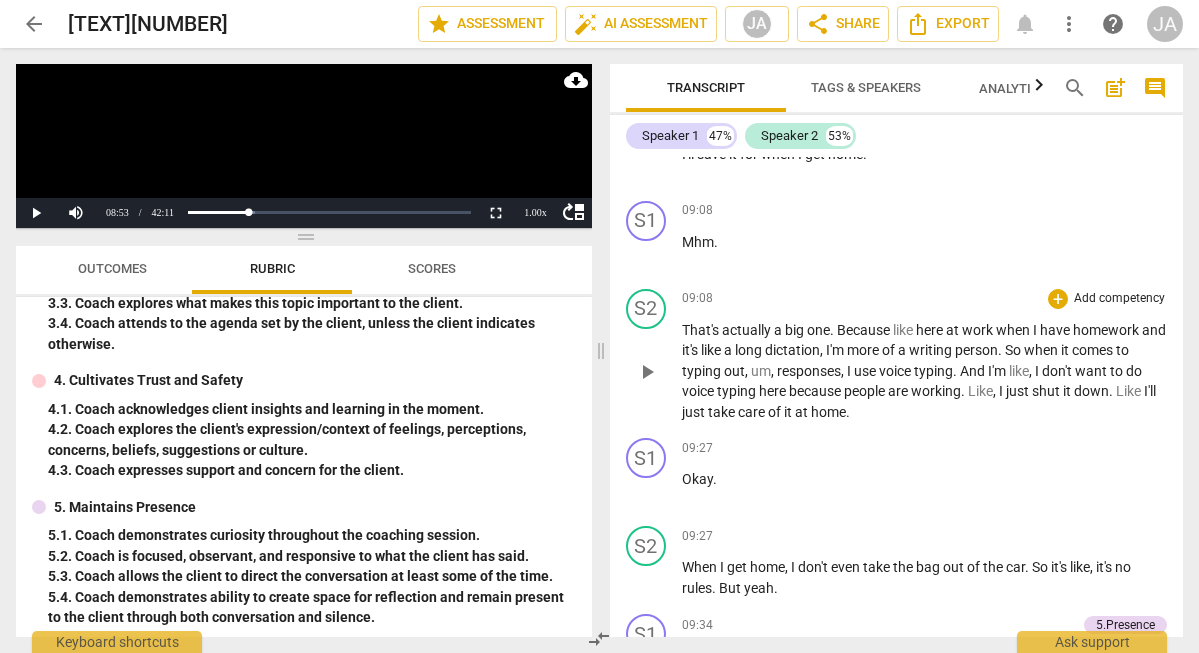 click on "play_arrow" at bounding box center (647, 372) 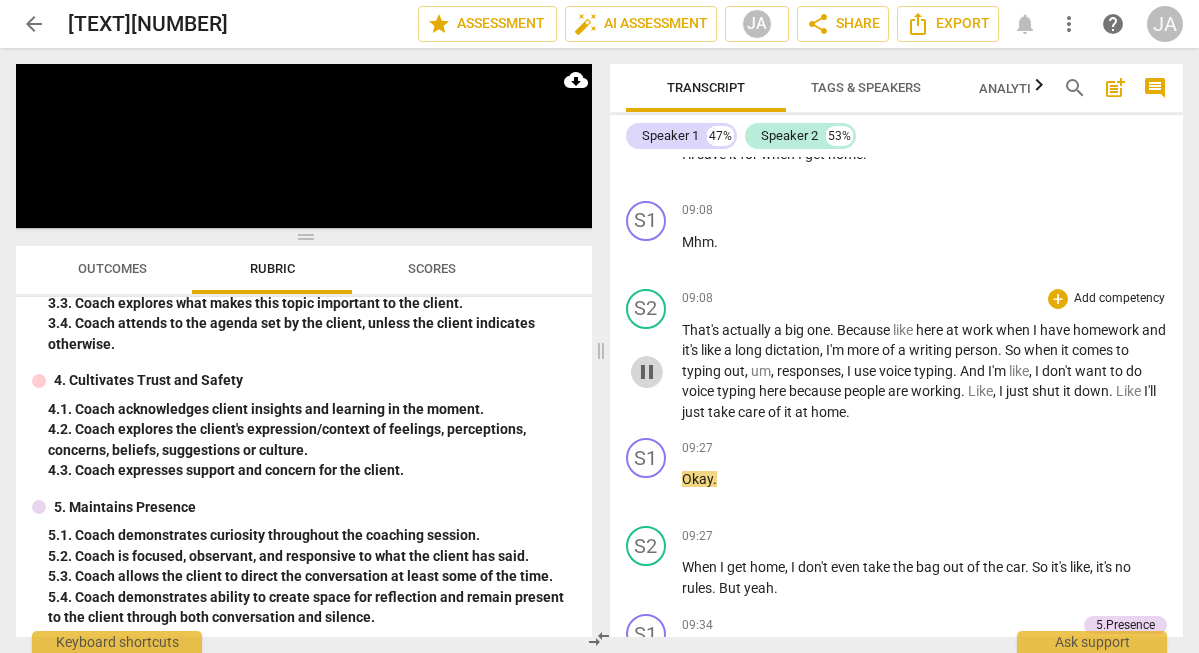 click on "pause" at bounding box center [647, 372] 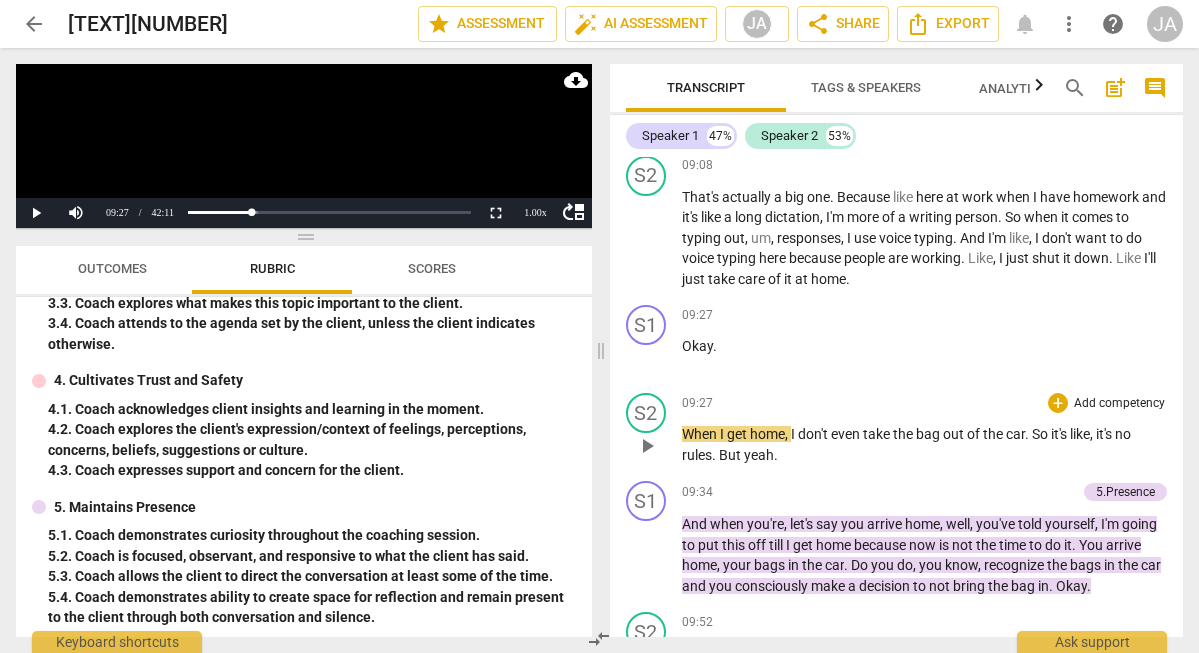 scroll, scrollTop: 7994, scrollLeft: 0, axis: vertical 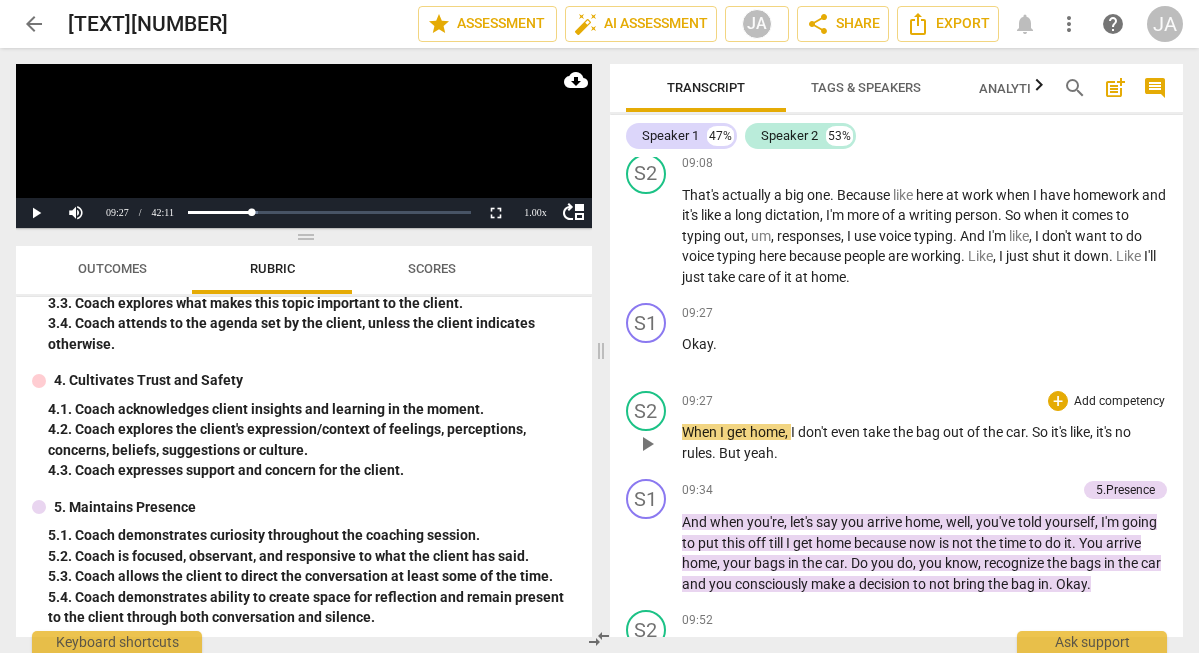 click on "play_arrow" at bounding box center [647, 444] 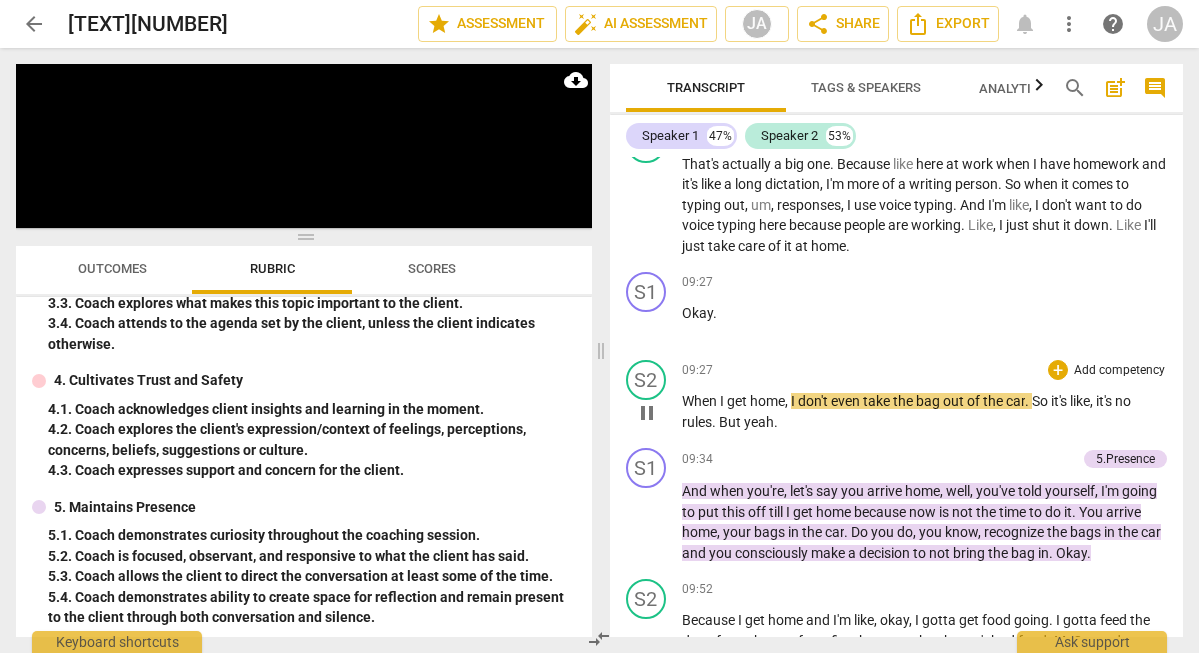 scroll, scrollTop: 8026, scrollLeft: 0, axis: vertical 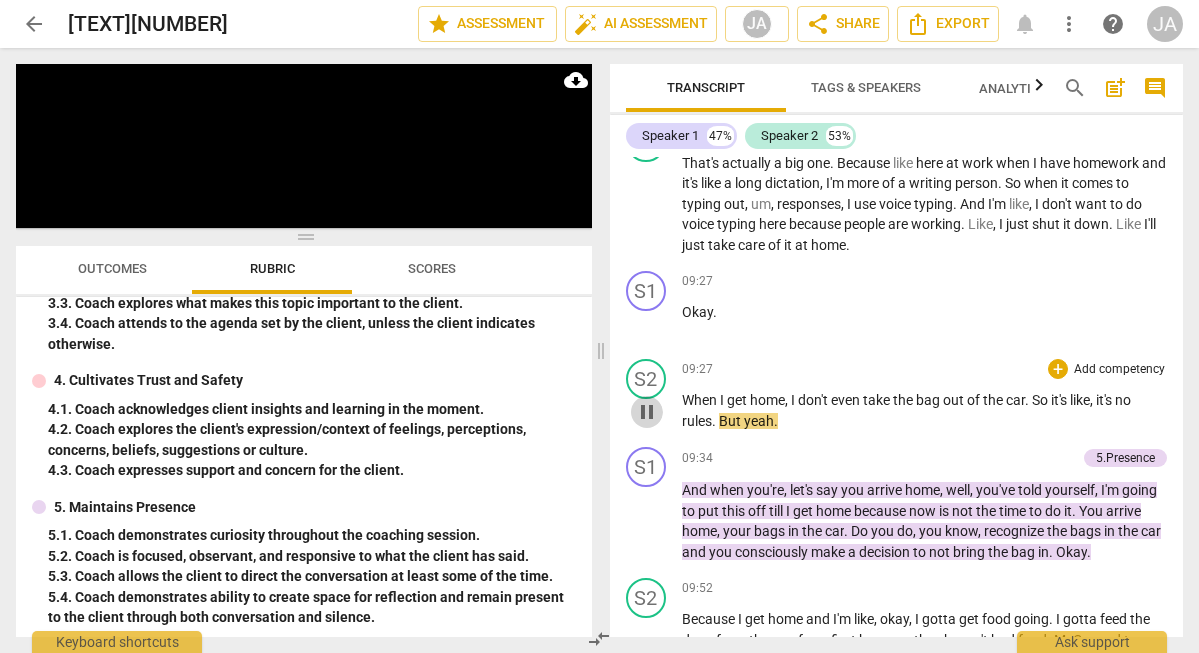click on "pause" at bounding box center [647, 412] 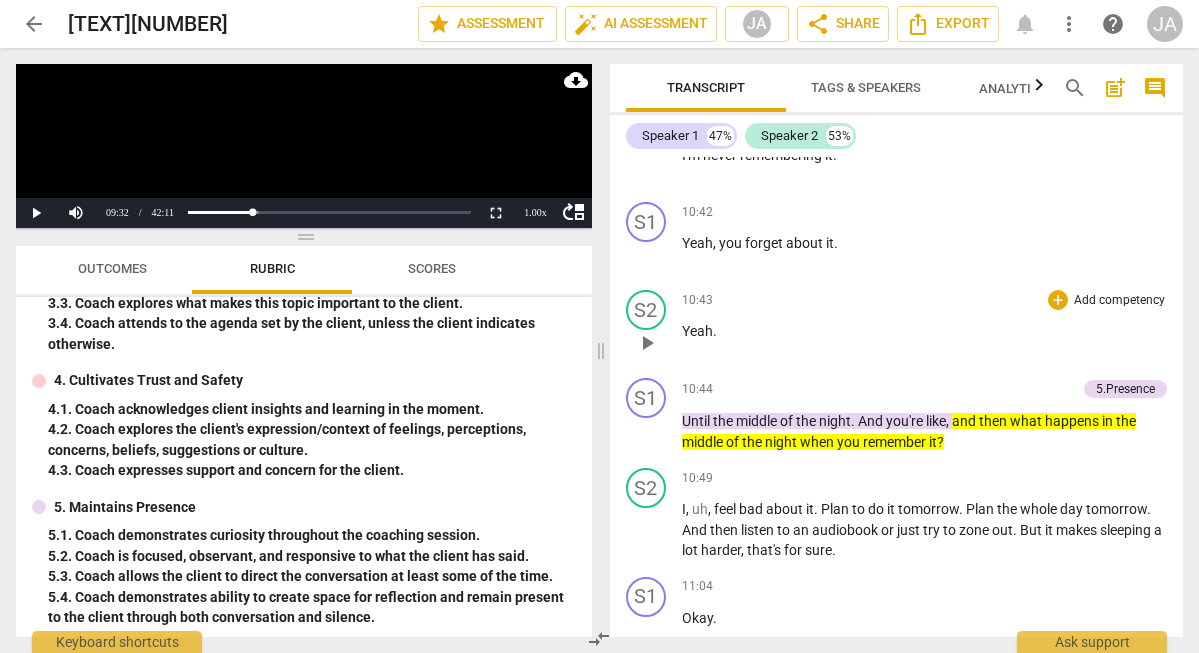 scroll, scrollTop: 8966, scrollLeft: 0, axis: vertical 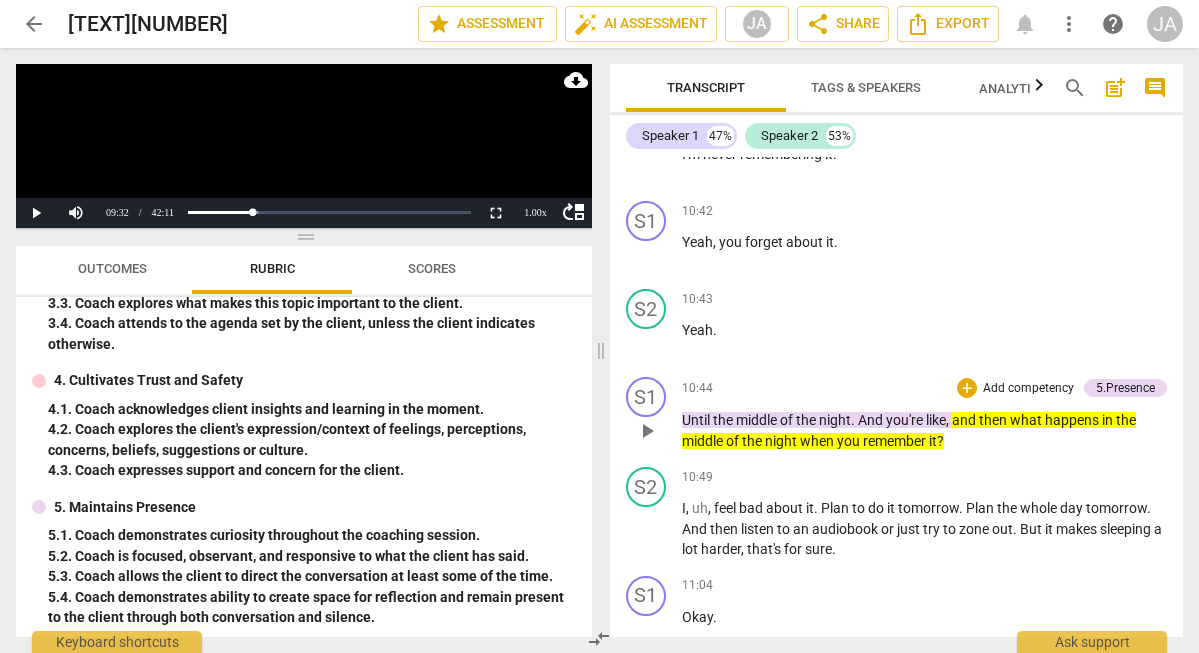 click on "play_arrow" at bounding box center [647, 431] 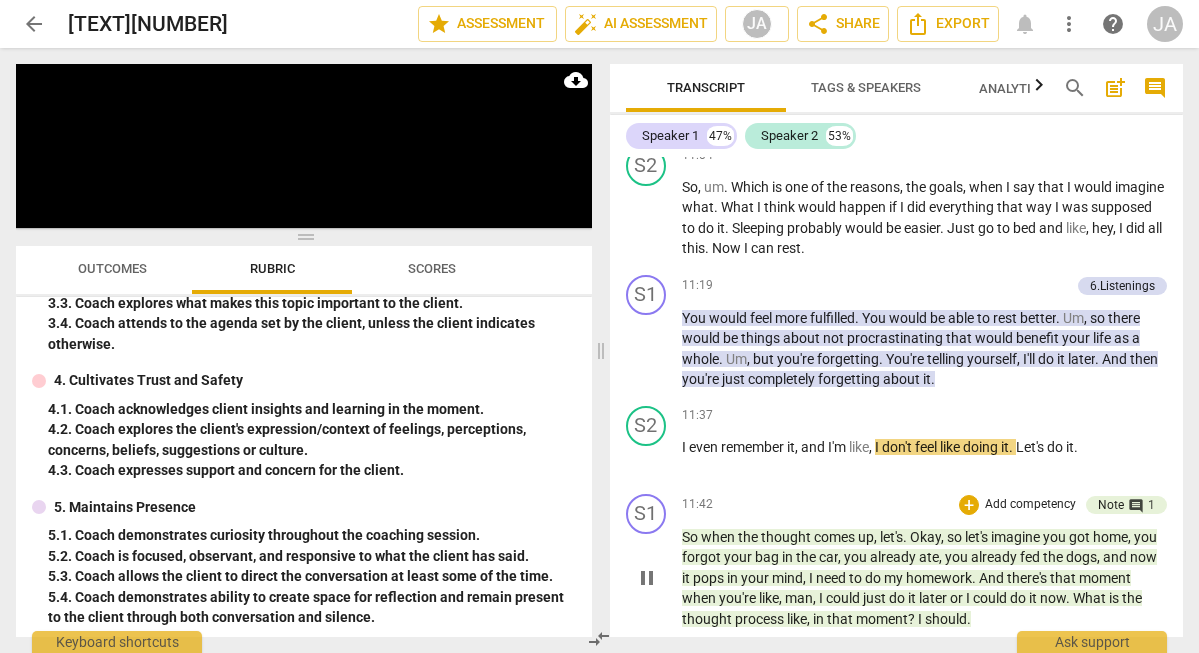 scroll, scrollTop: 9500, scrollLeft: 0, axis: vertical 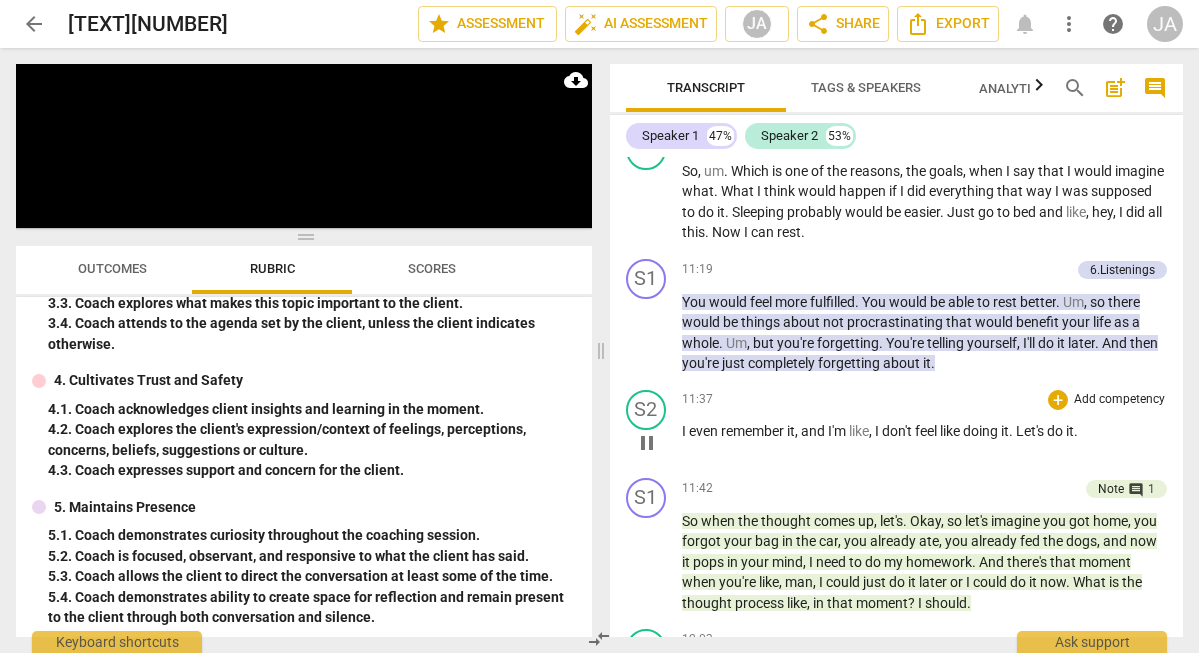 click on "pause" at bounding box center [647, 443] 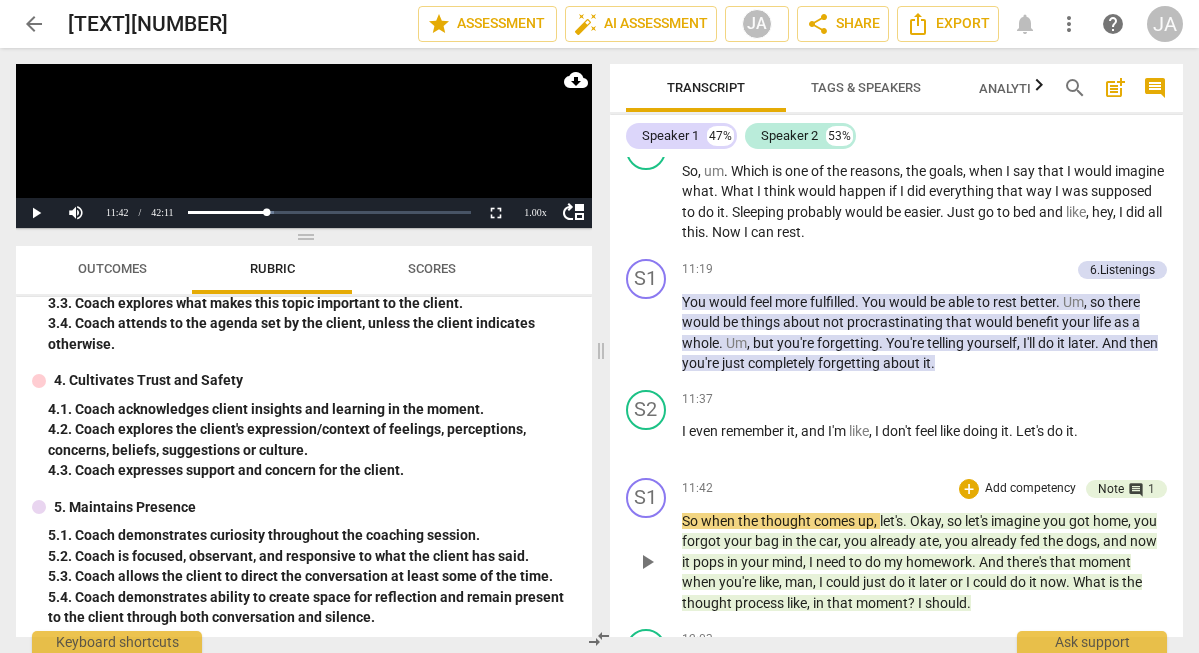 click on "play_arrow" at bounding box center [647, 562] 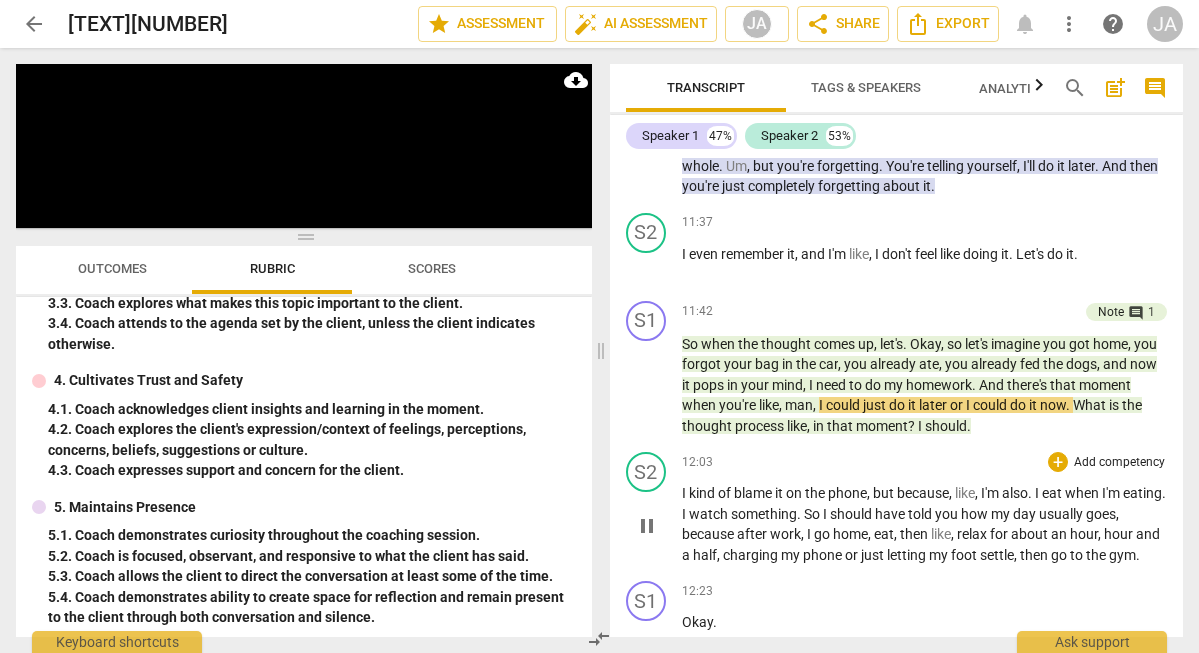 scroll, scrollTop: 9684, scrollLeft: 0, axis: vertical 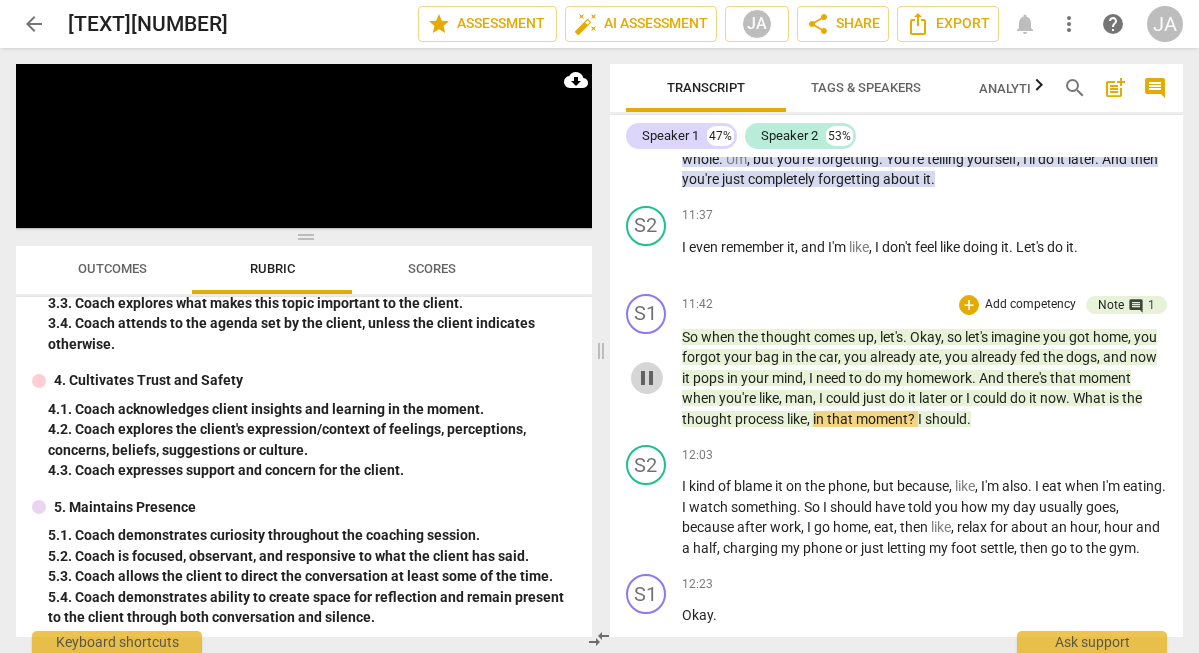 click on "pause" at bounding box center [647, 378] 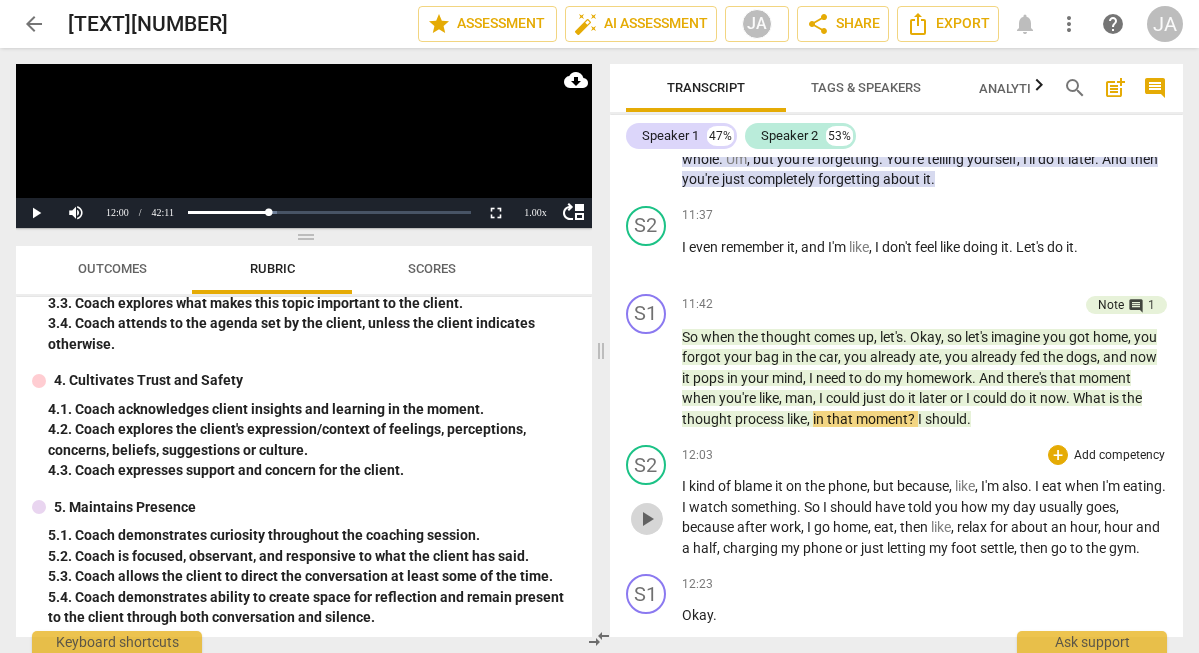 click on "play_arrow" at bounding box center (647, 519) 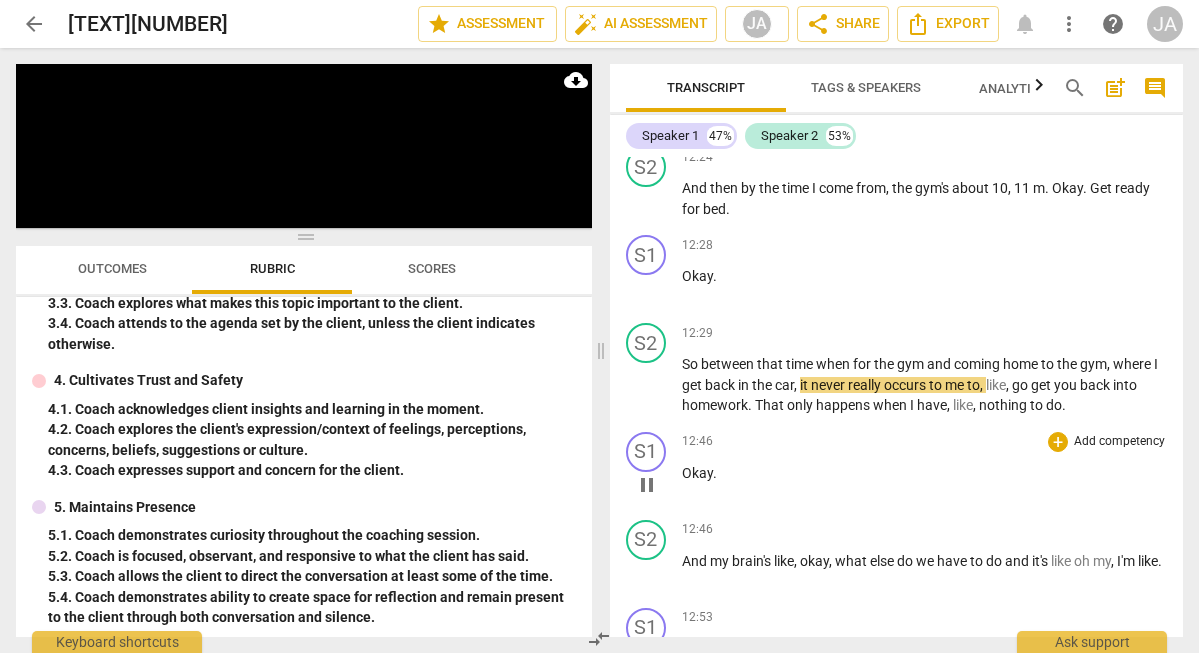 scroll, scrollTop: 10198, scrollLeft: 0, axis: vertical 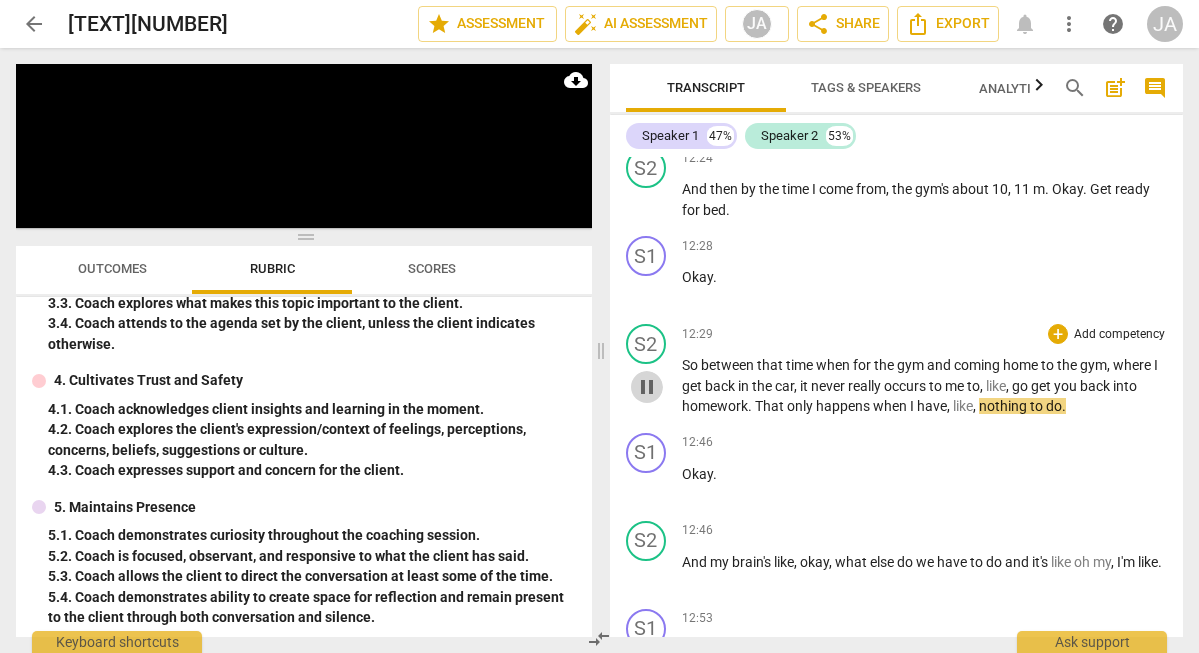 click on "pause" at bounding box center (647, 387) 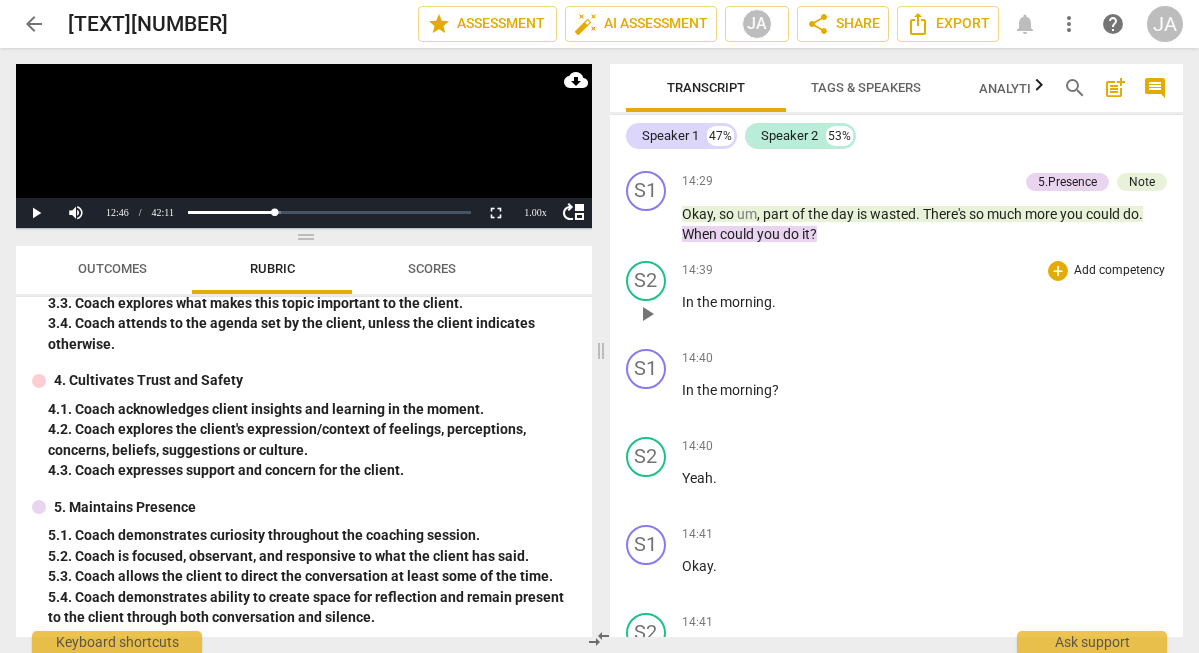 scroll, scrollTop: 11724, scrollLeft: 0, axis: vertical 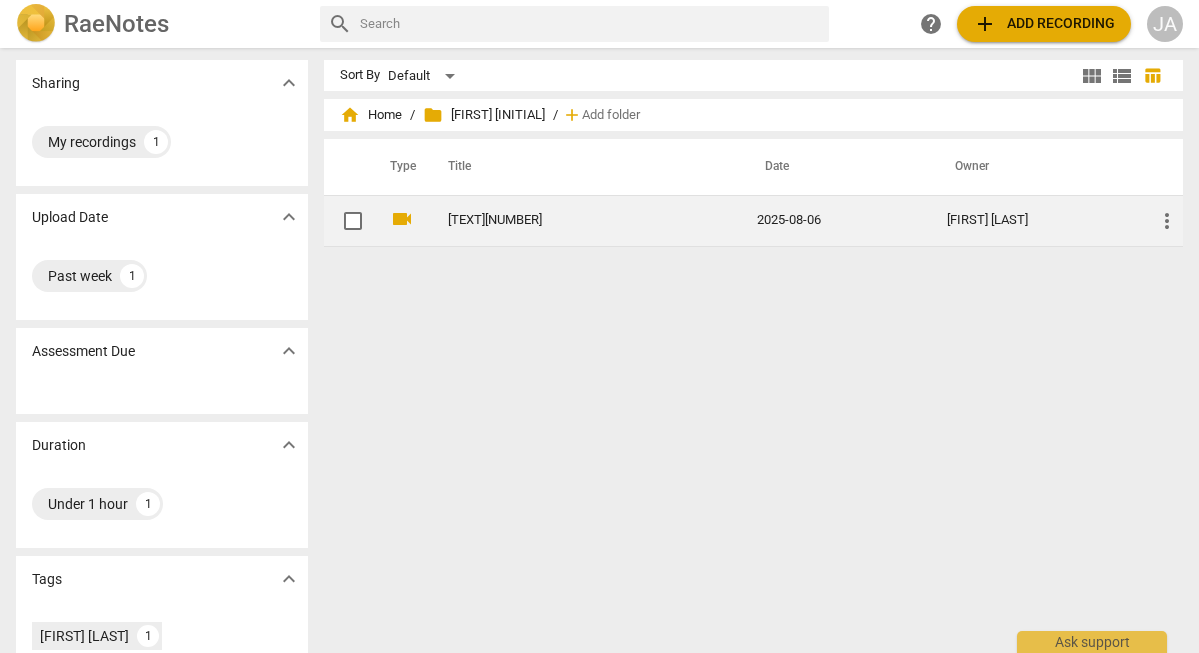 click on "[TEXT][NUMBER]" at bounding box center (566, 220) 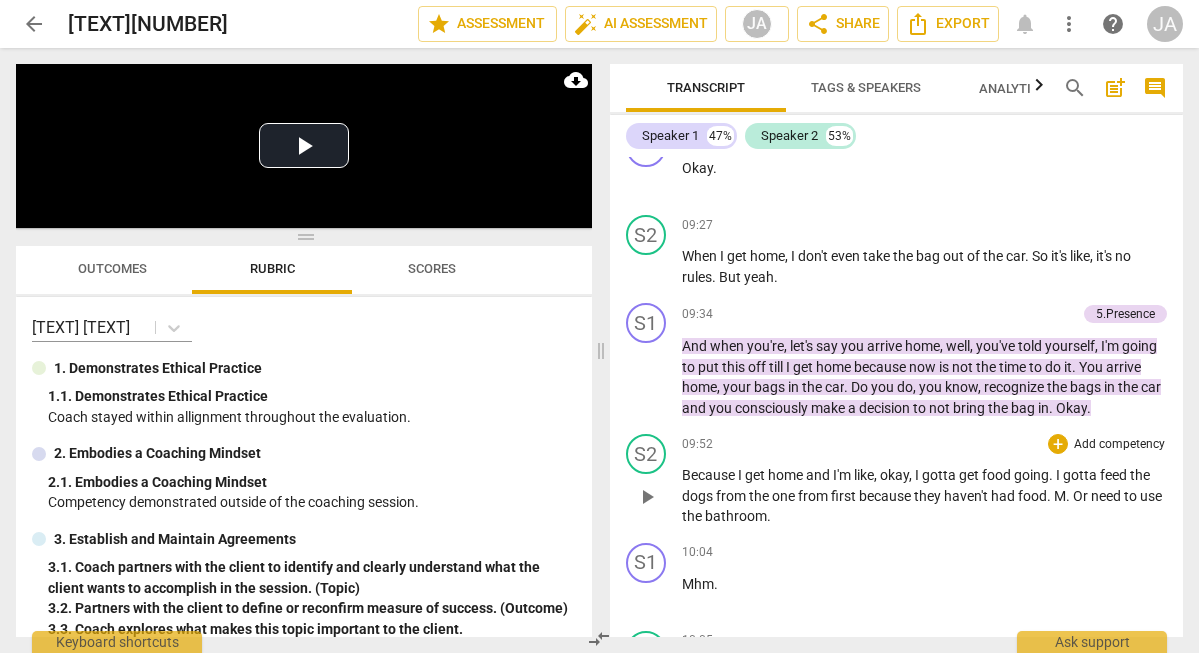 scroll, scrollTop: 8175, scrollLeft: 0, axis: vertical 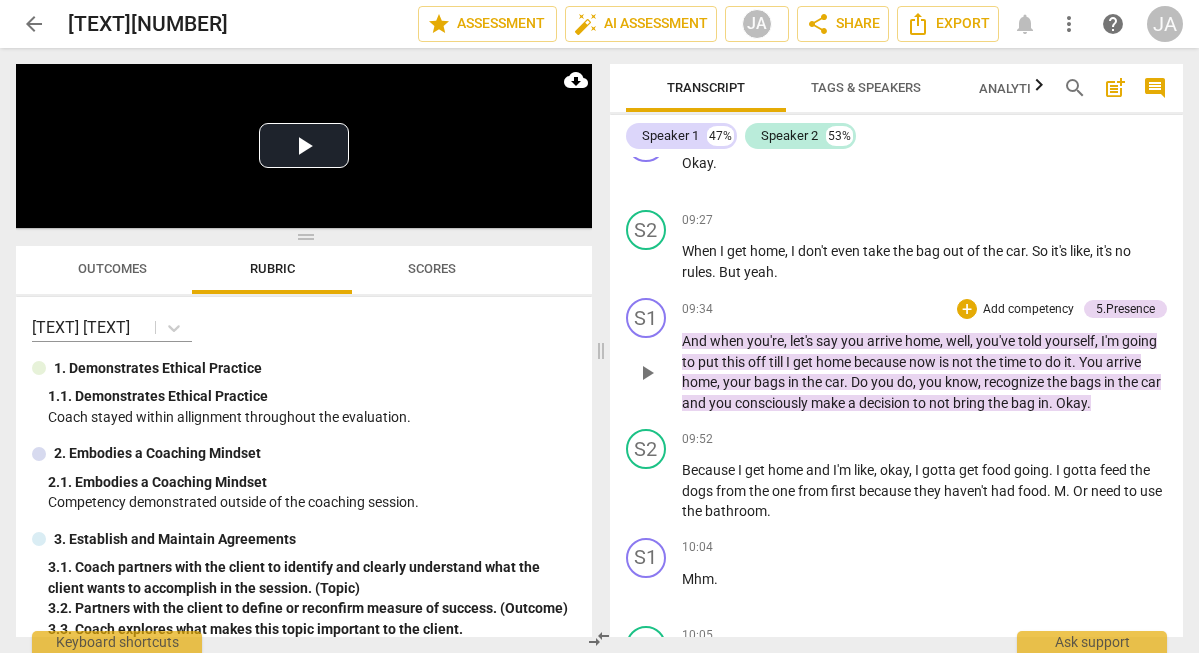click on "play_arrow" at bounding box center [647, 373] 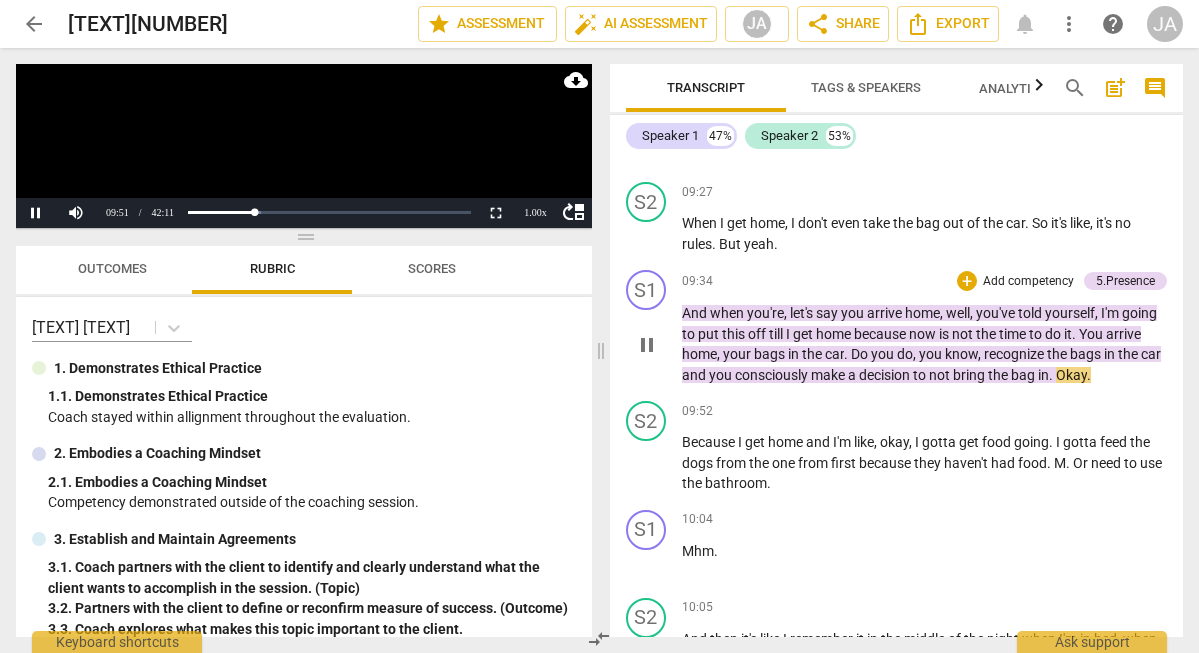 scroll, scrollTop: 8220, scrollLeft: 0, axis: vertical 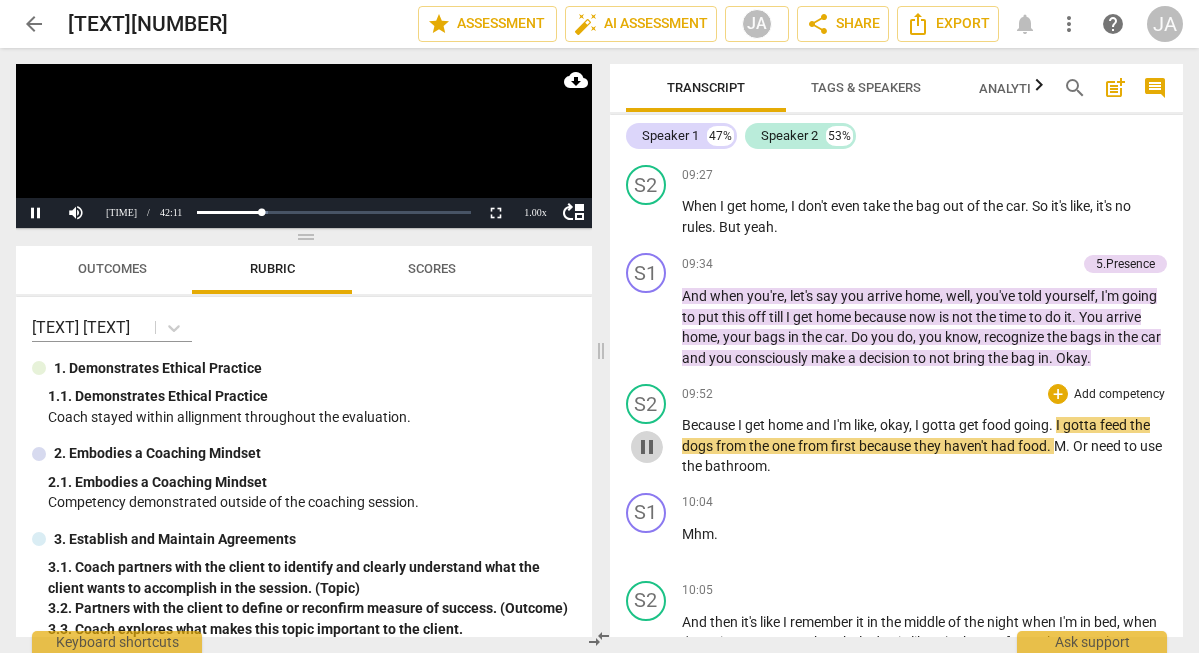 click on "pause" at bounding box center [647, 447] 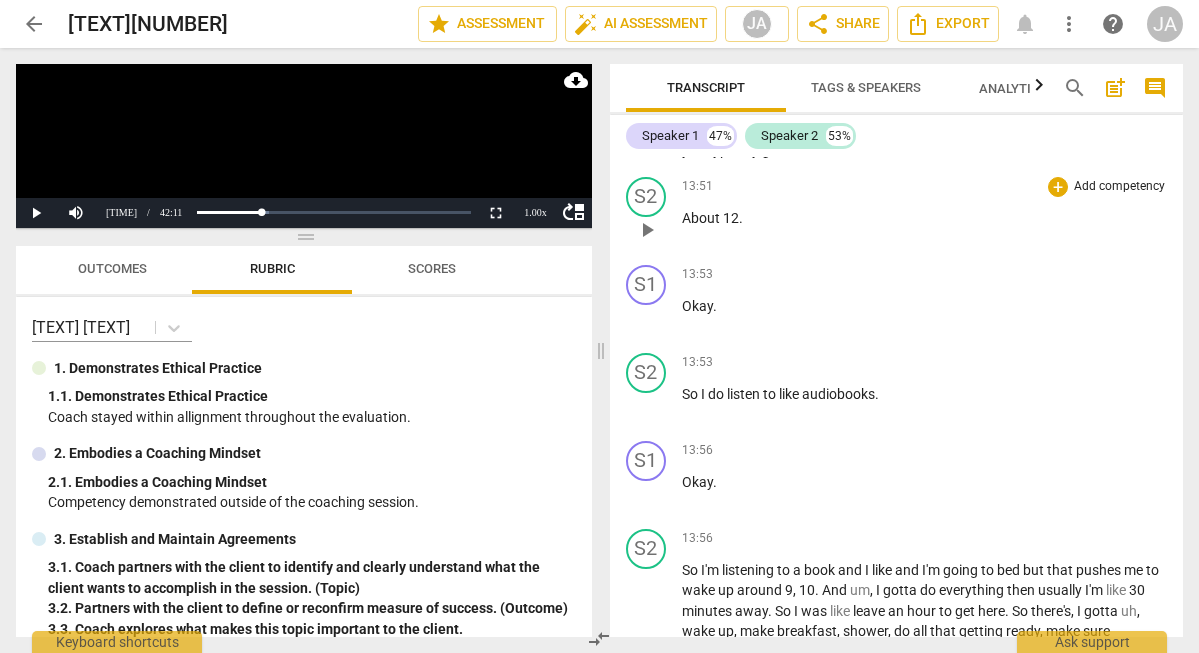 scroll, scrollTop: 11181, scrollLeft: 0, axis: vertical 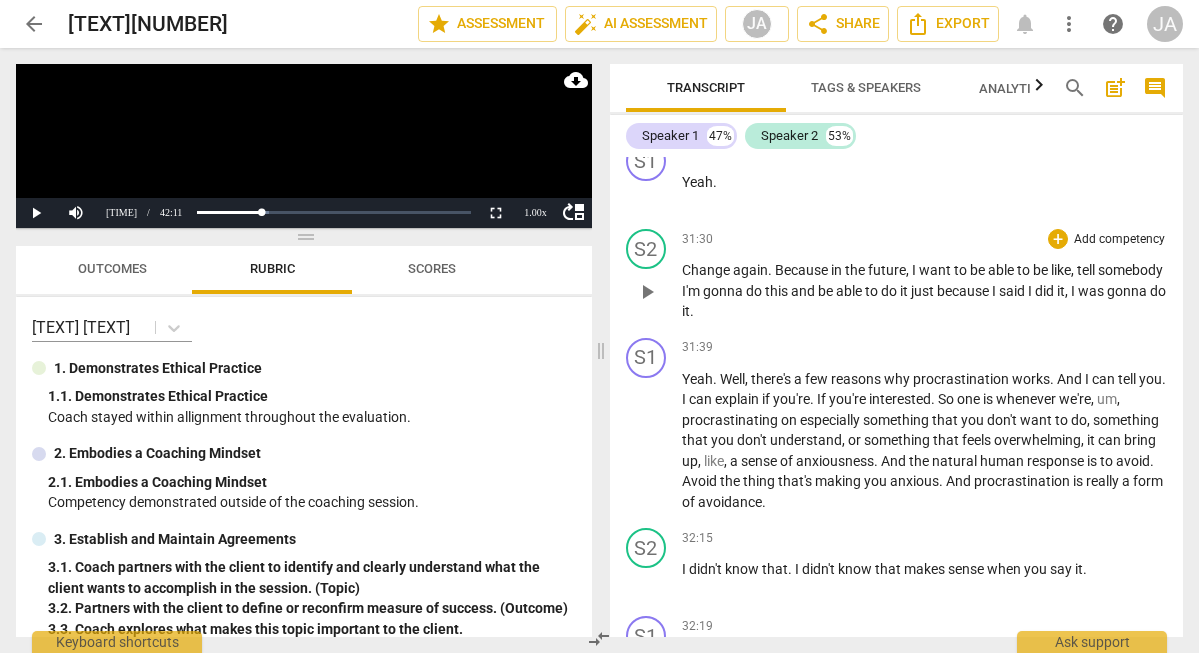 click on "play_arrow" at bounding box center [647, 292] 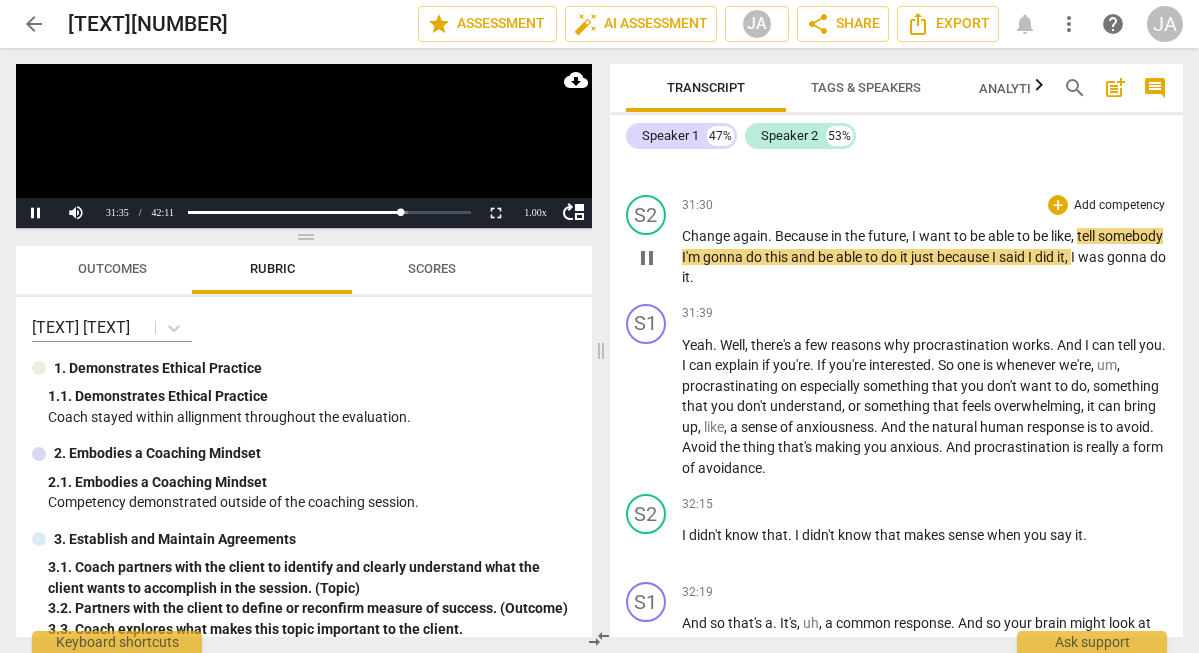 scroll, scrollTop: 25738, scrollLeft: 0, axis: vertical 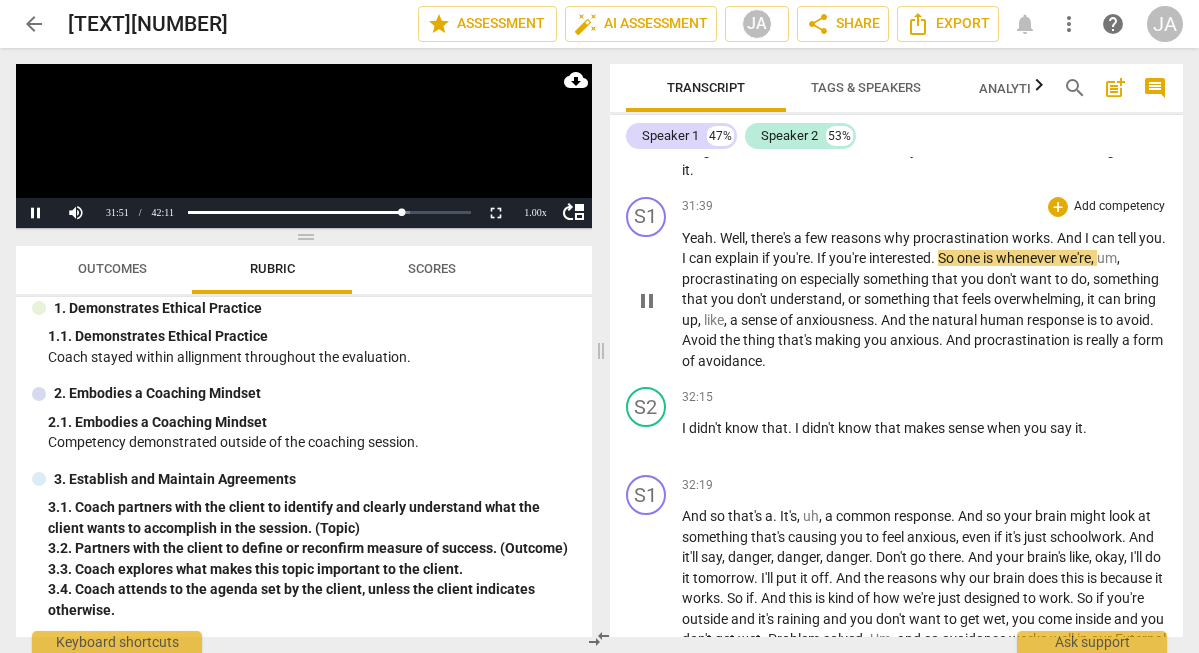 click on "pause" at bounding box center (647, 301) 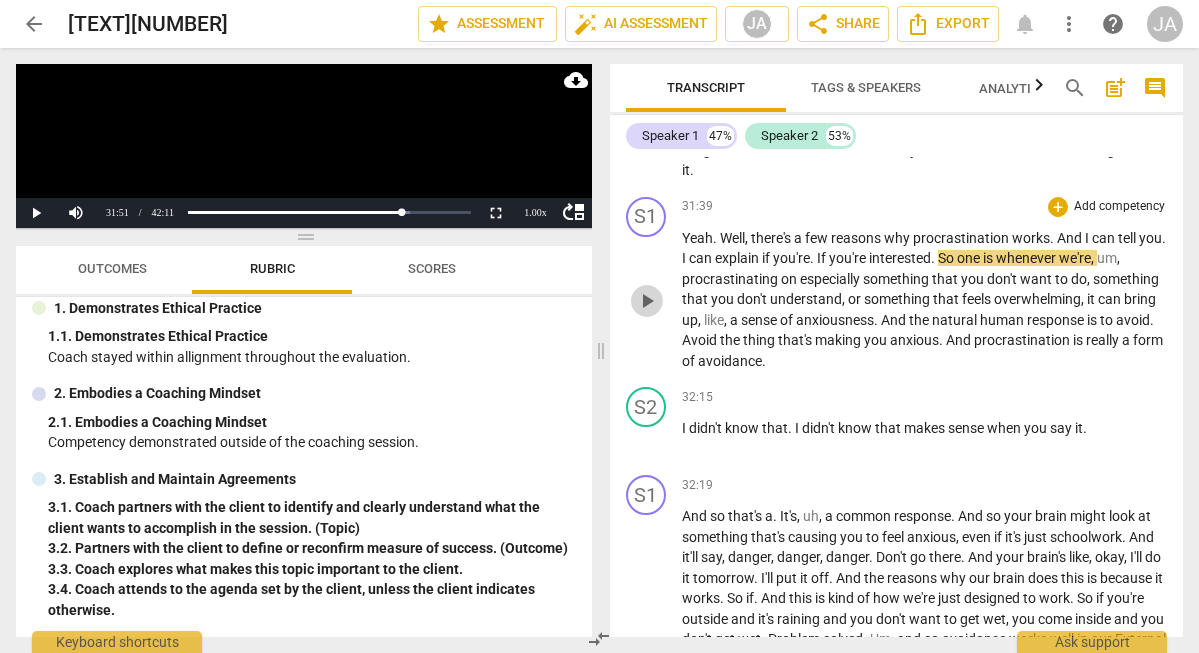 click on "play_arrow" at bounding box center [647, 301] 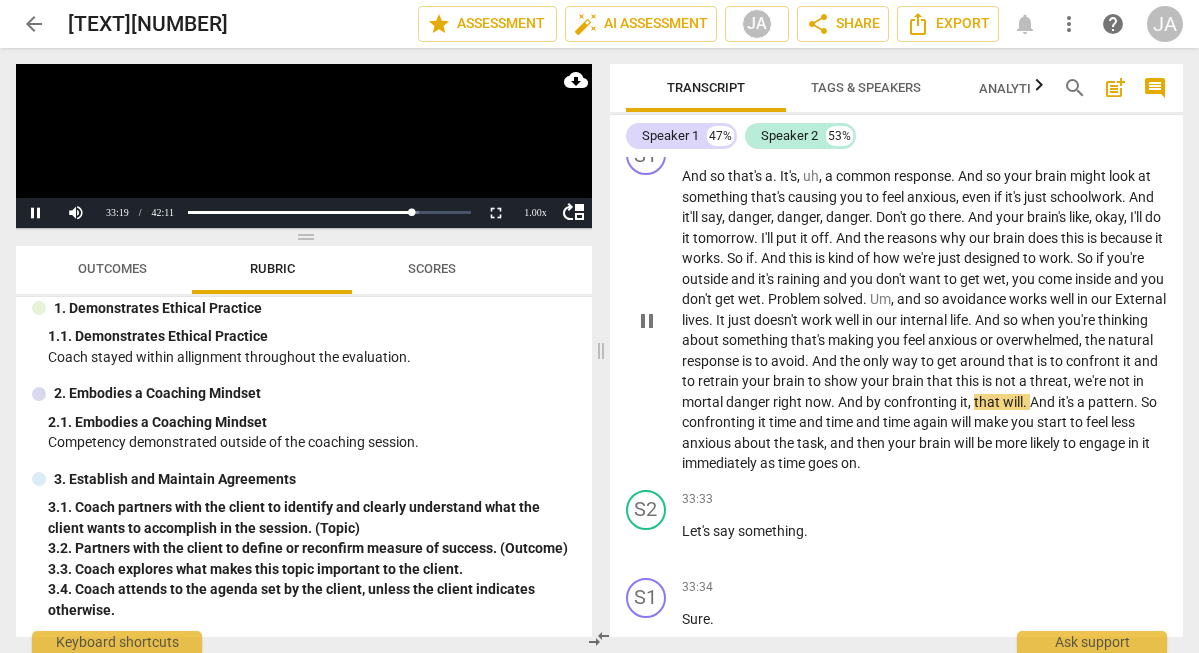 scroll, scrollTop: 26183, scrollLeft: 0, axis: vertical 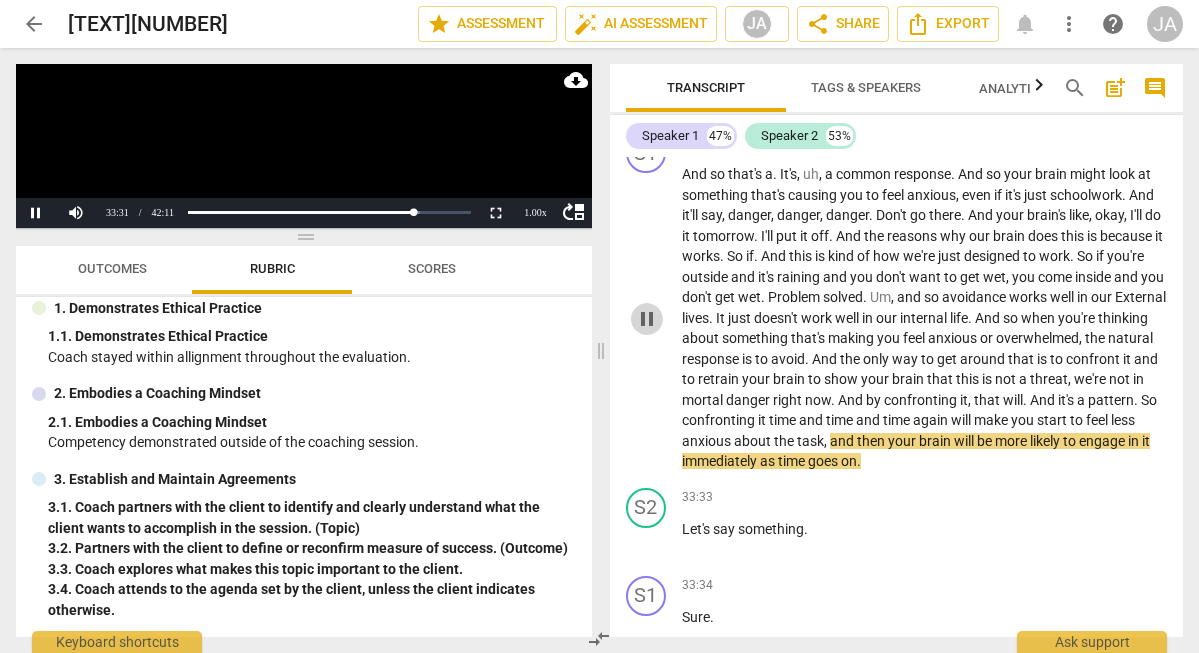click on "pause" at bounding box center [647, 319] 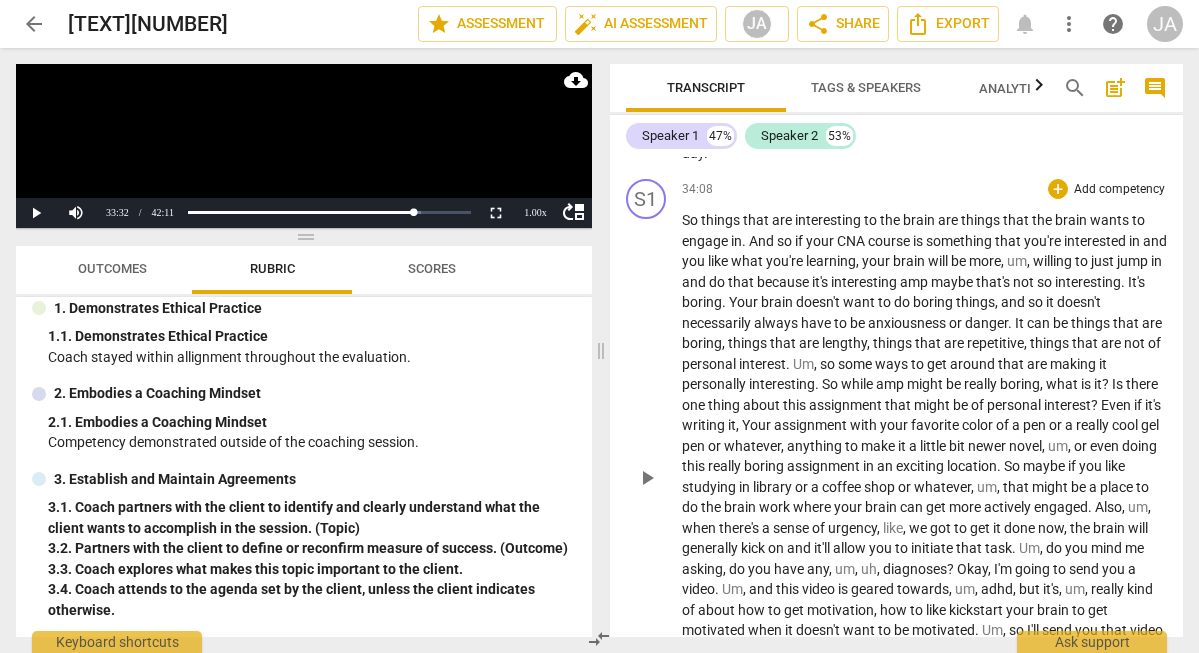 scroll, scrollTop: 26990, scrollLeft: 0, axis: vertical 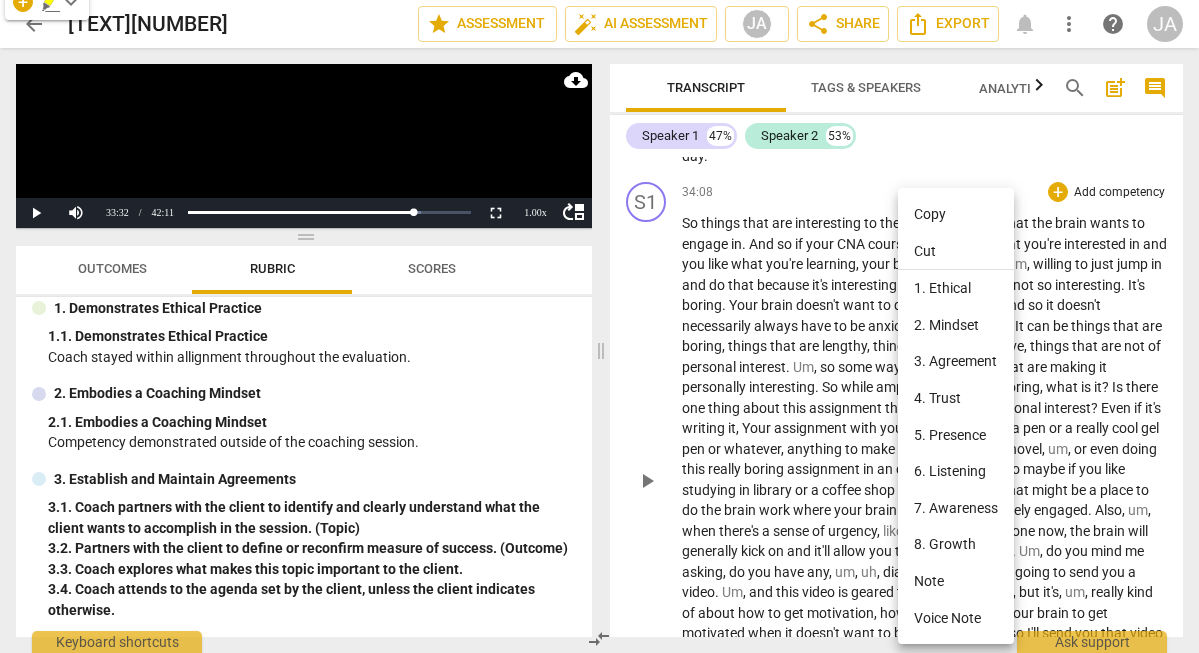 click at bounding box center (599, 326) 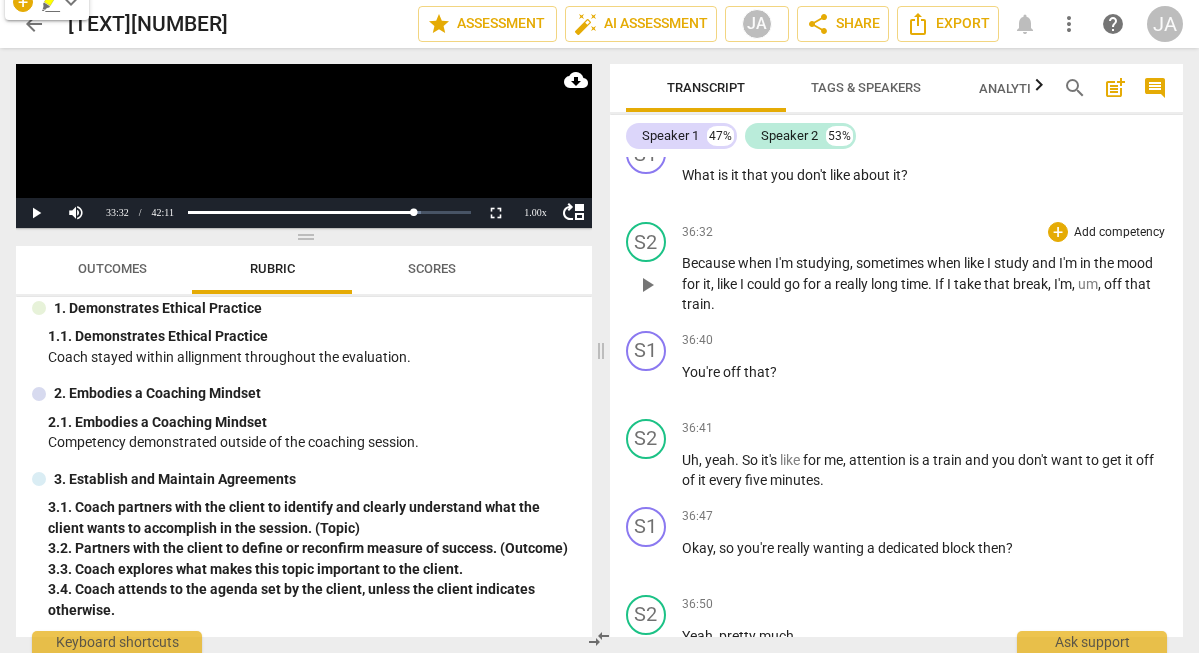 scroll, scrollTop: 28062, scrollLeft: 0, axis: vertical 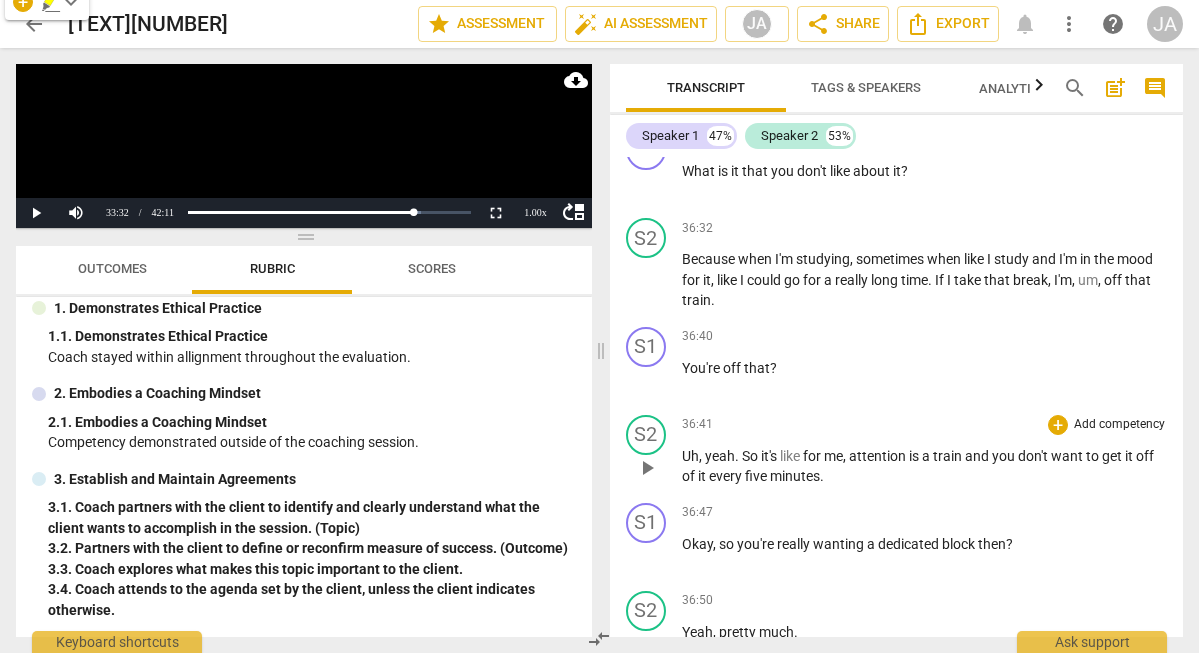 click on "play_arrow" at bounding box center [647, 468] 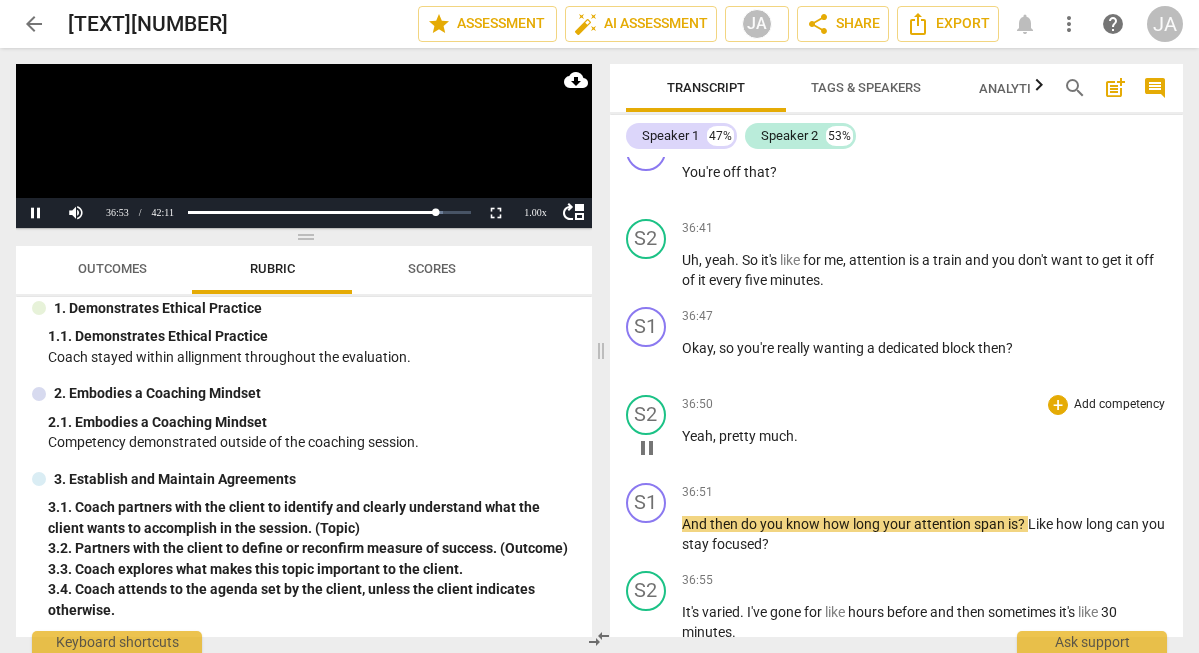scroll, scrollTop: 28268, scrollLeft: 0, axis: vertical 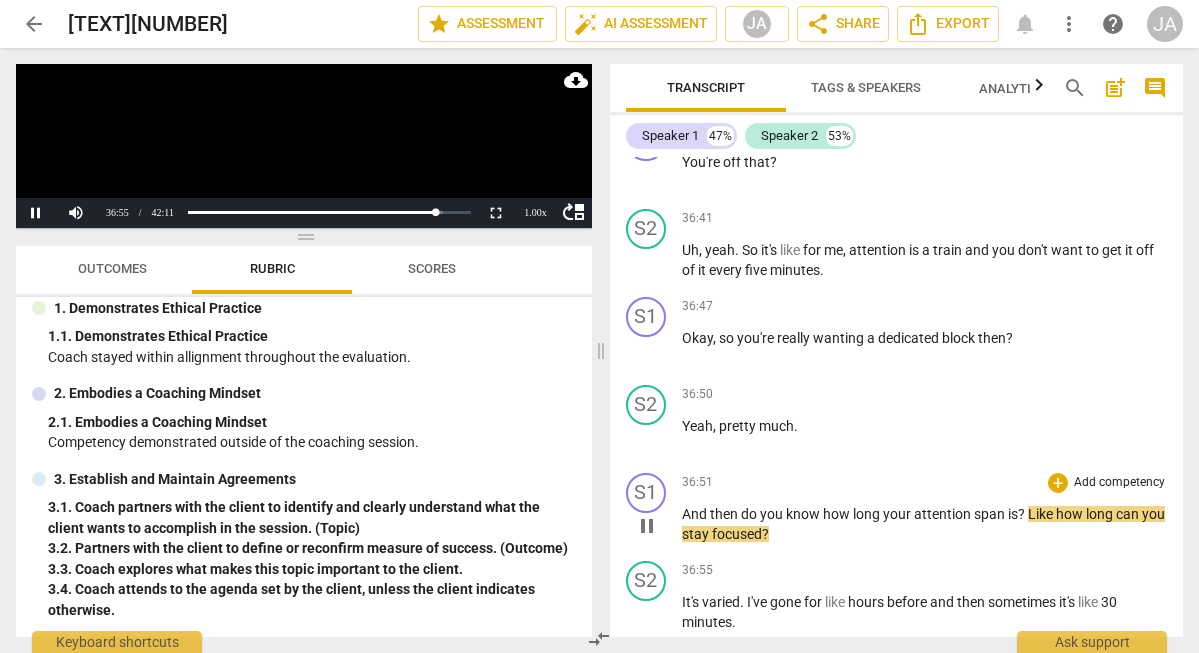 click on "pause" at bounding box center (647, 526) 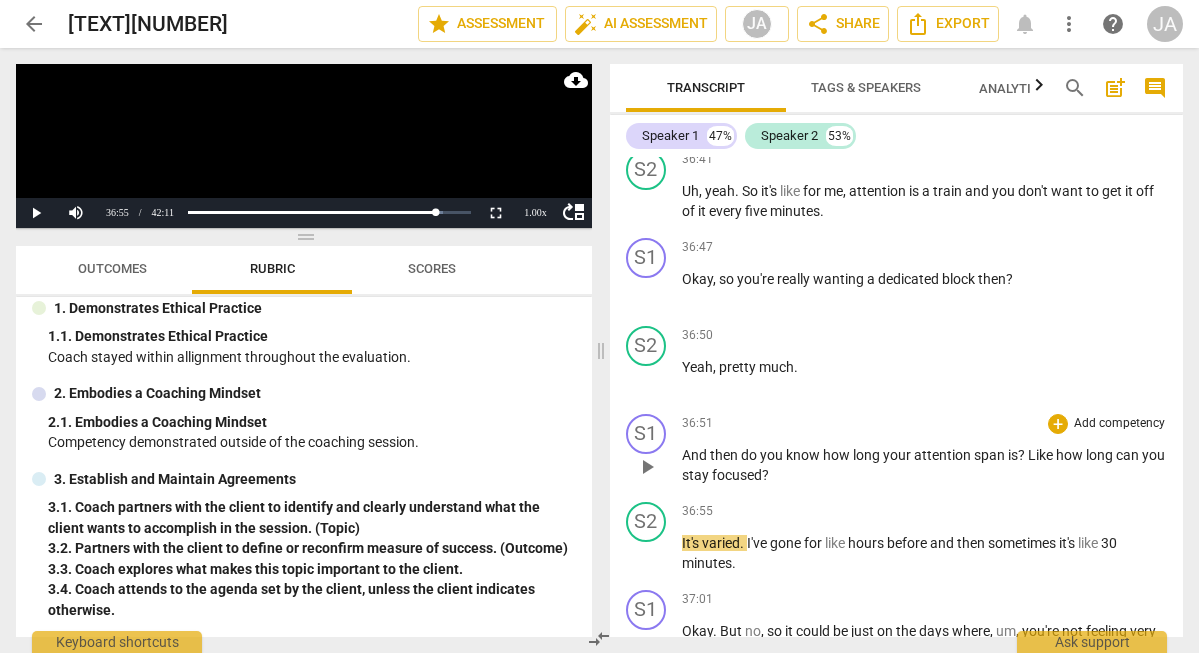 scroll, scrollTop: 28354, scrollLeft: 0, axis: vertical 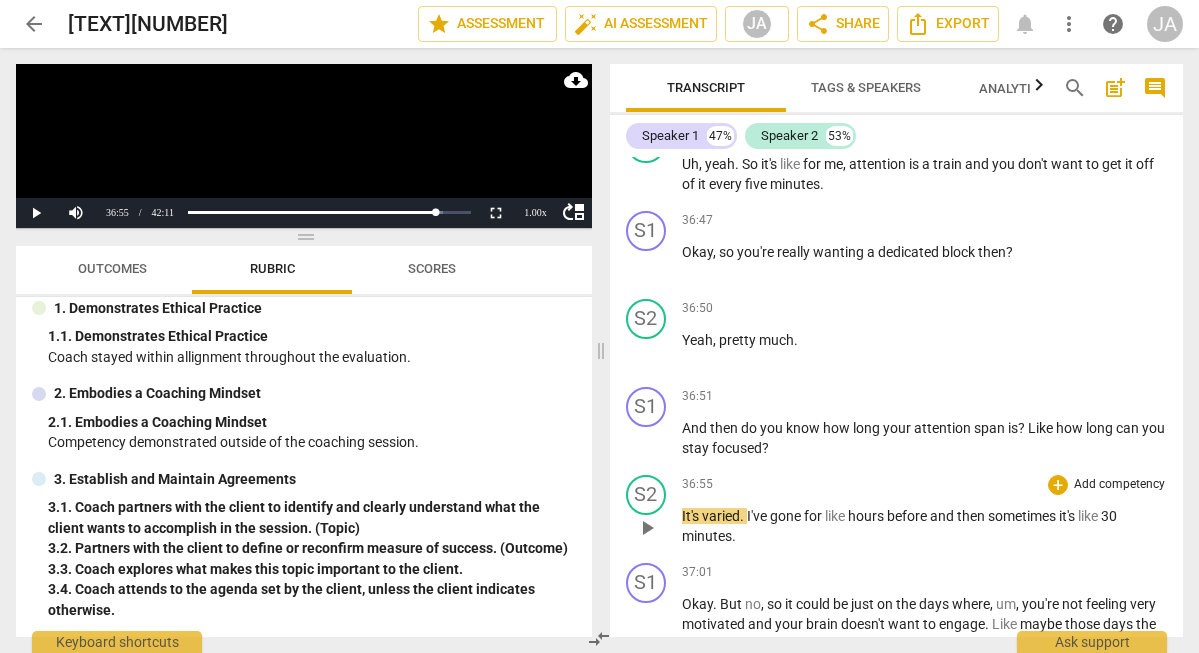 click on "play_arrow" at bounding box center [647, 528] 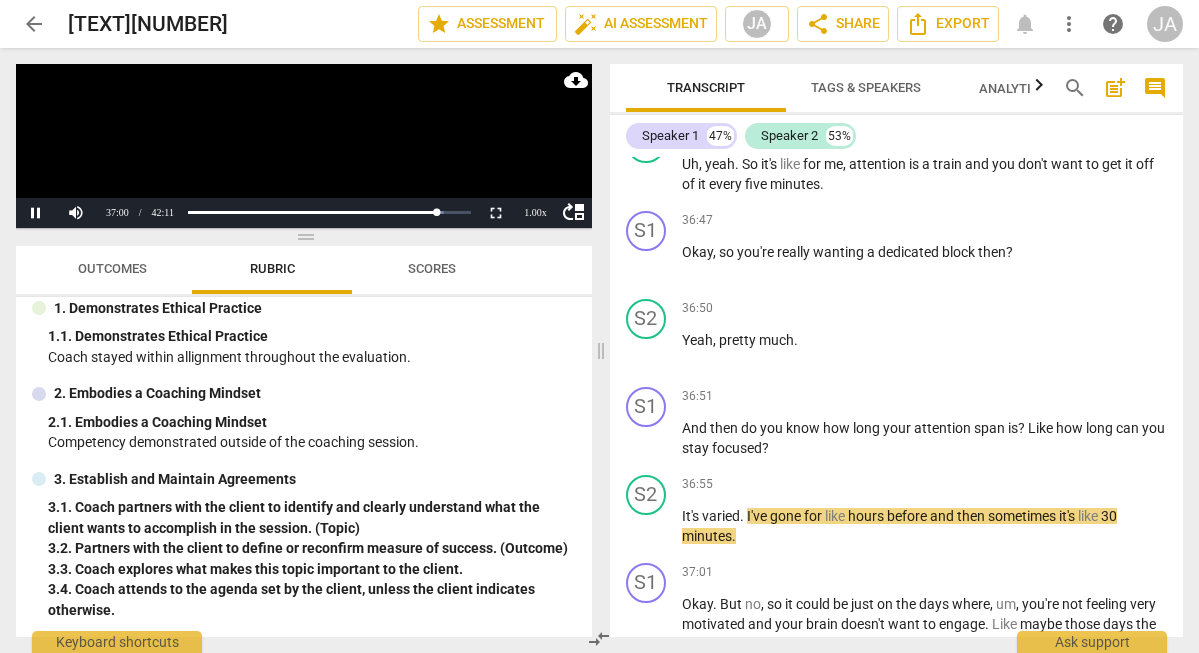 scroll, scrollTop: 0, scrollLeft: 0, axis: both 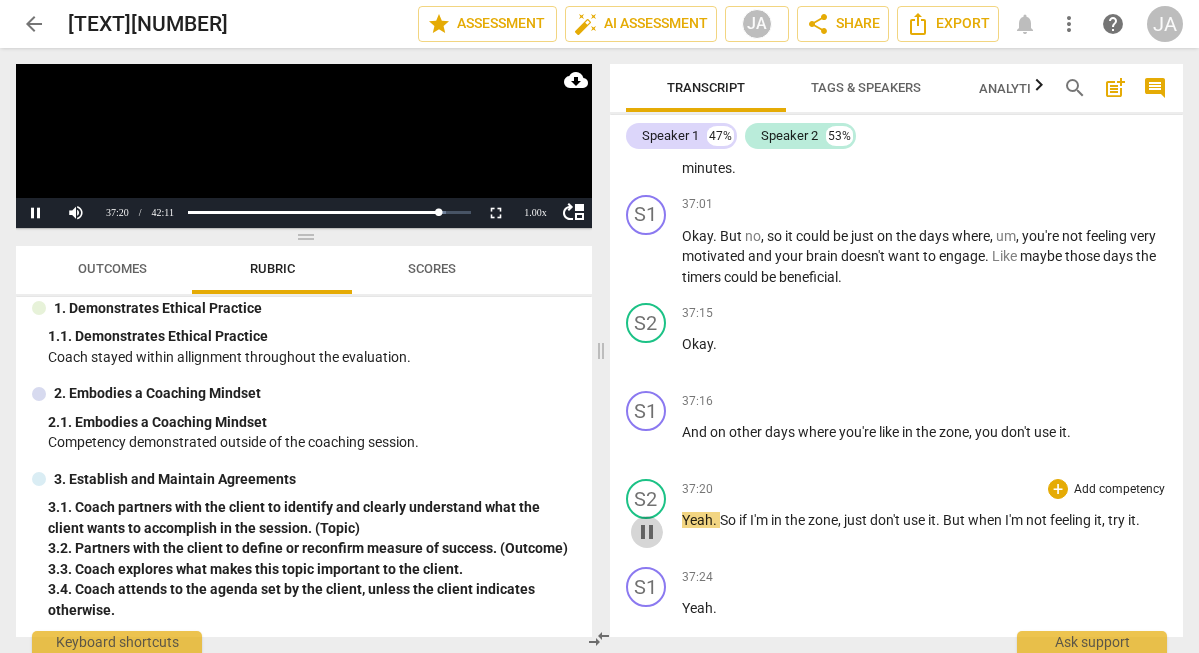 click on "pause" at bounding box center [647, 532] 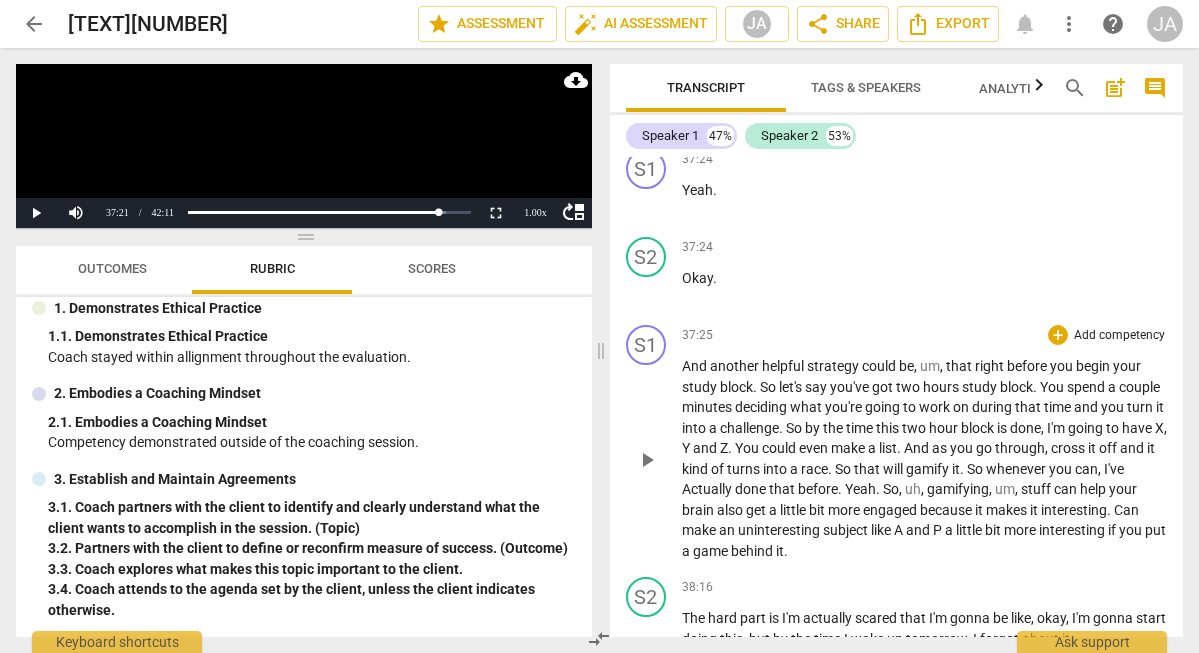 scroll, scrollTop: 29152, scrollLeft: 0, axis: vertical 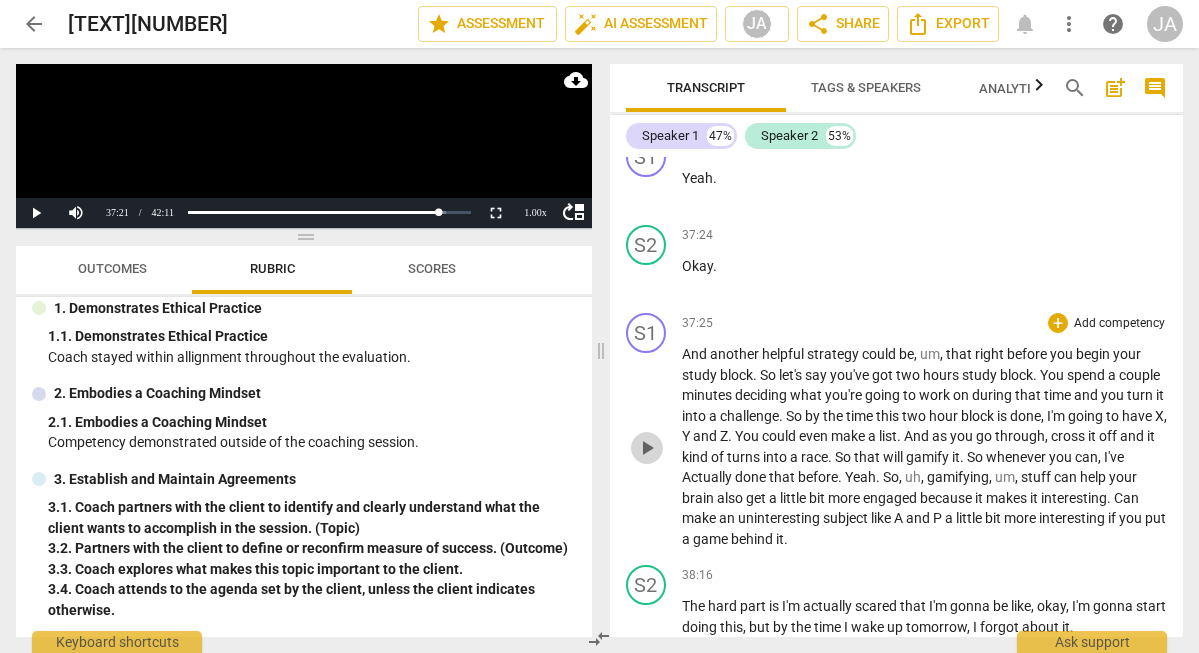 click on "play_arrow" at bounding box center [647, 448] 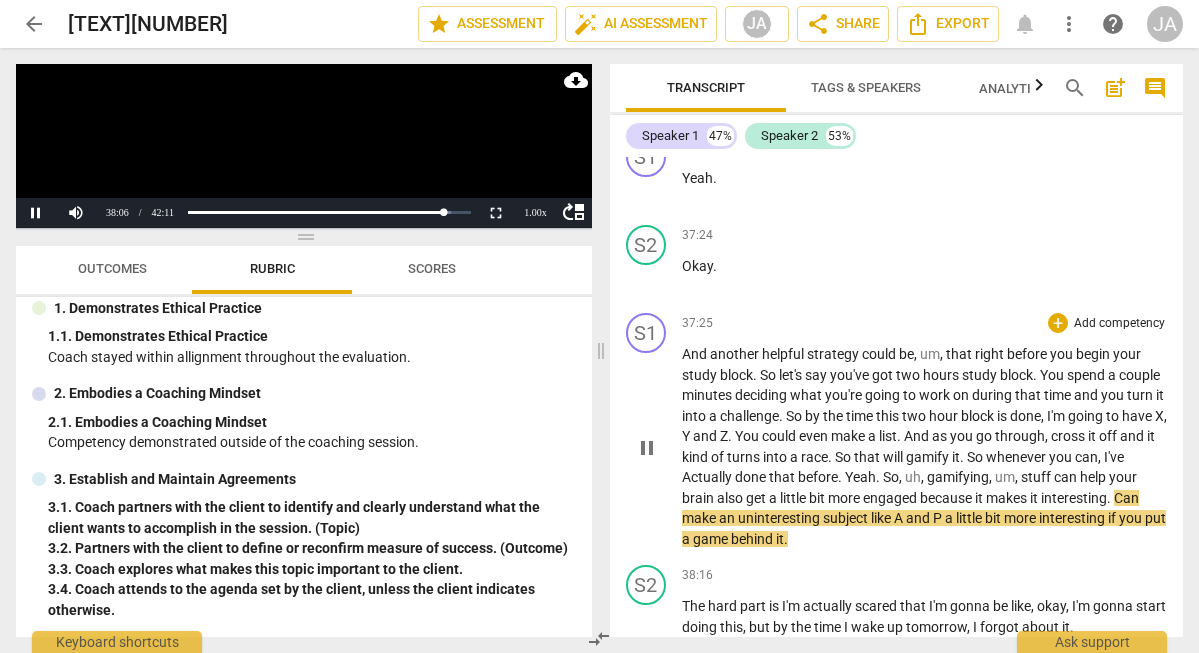 click on "pause" at bounding box center [647, 448] 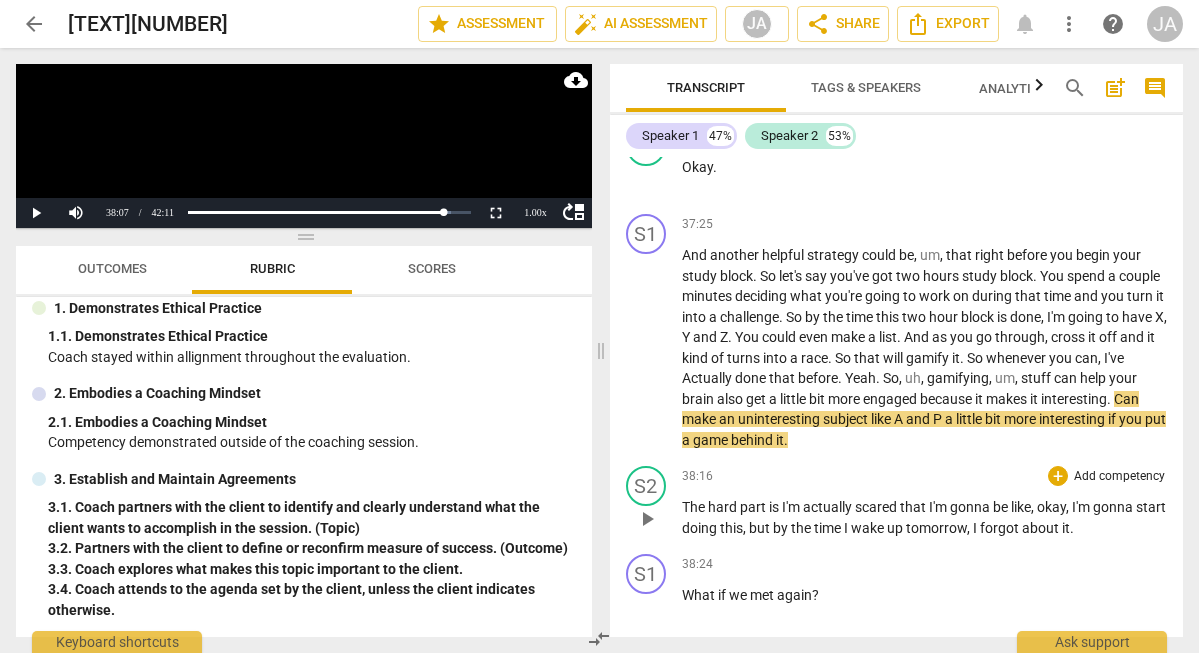 scroll, scrollTop: 29249, scrollLeft: 0, axis: vertical 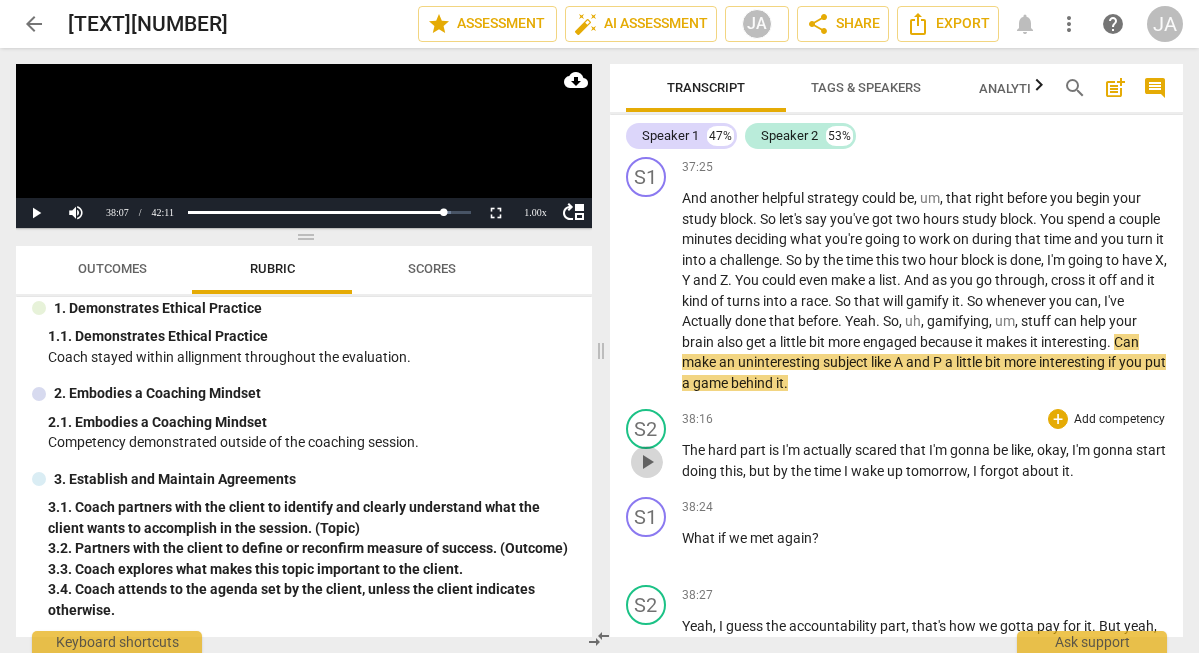 click on "play_arrow" at bounding box center (647, 462) 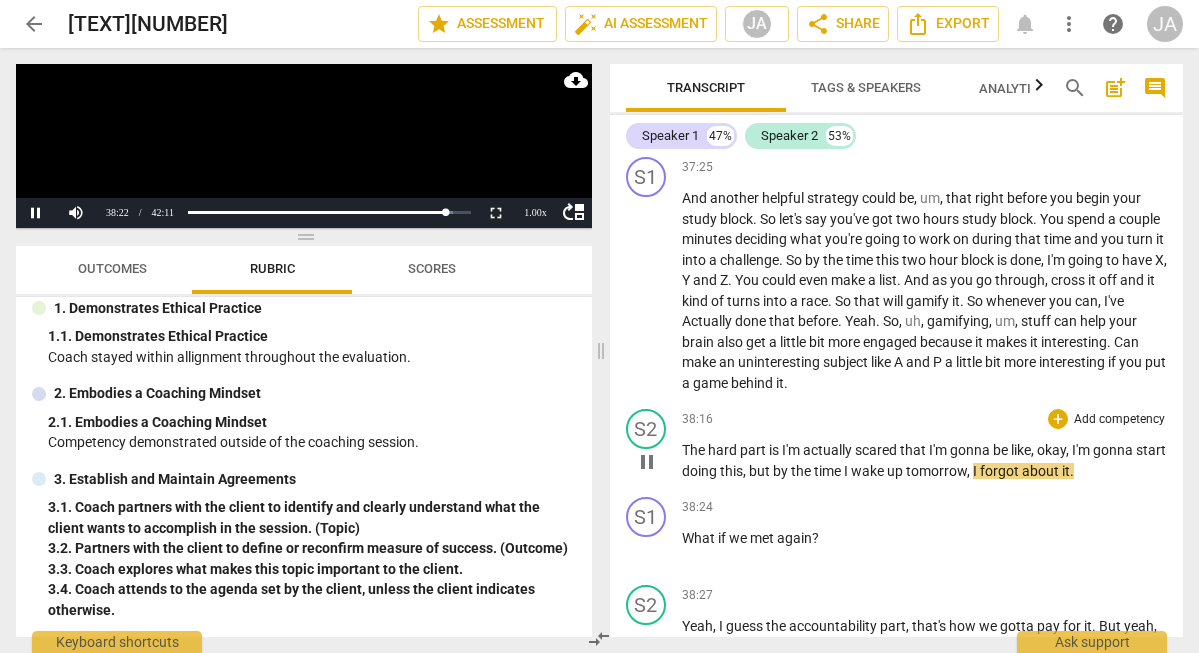 scroll, scrollTop: 29315, scrollLeft: 0, axis: vertical 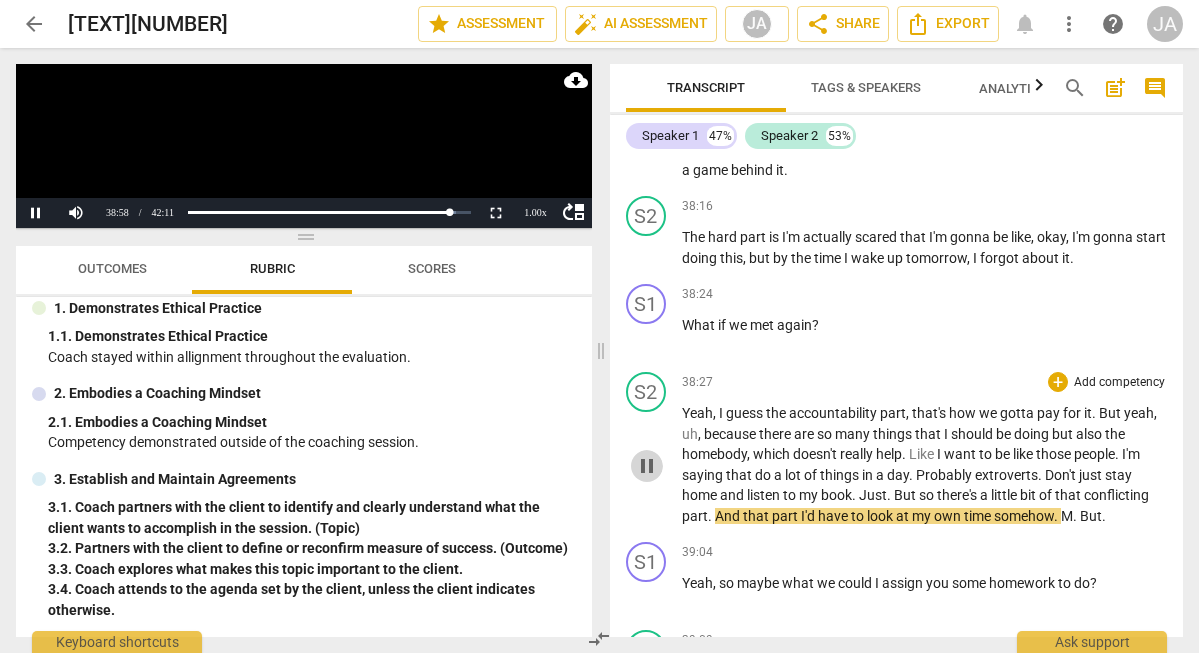 click on "pause" at bounding box center (647, 466) 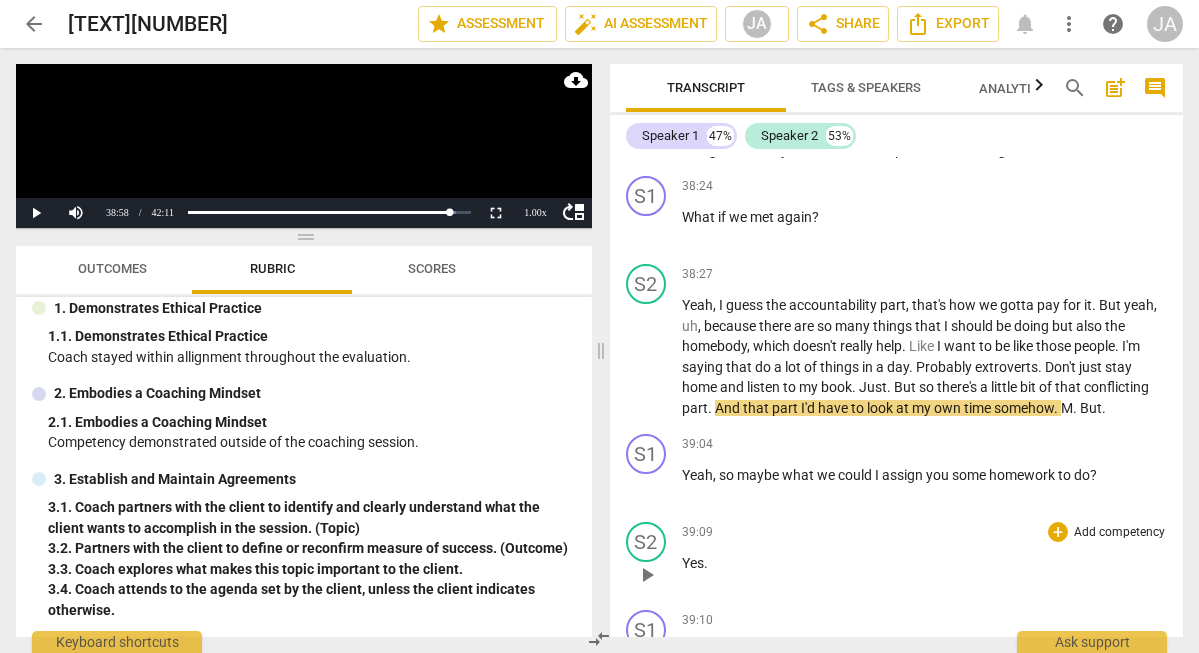 scroll, scrollTop: 29633, scrollLeft: 0, axis: vertical 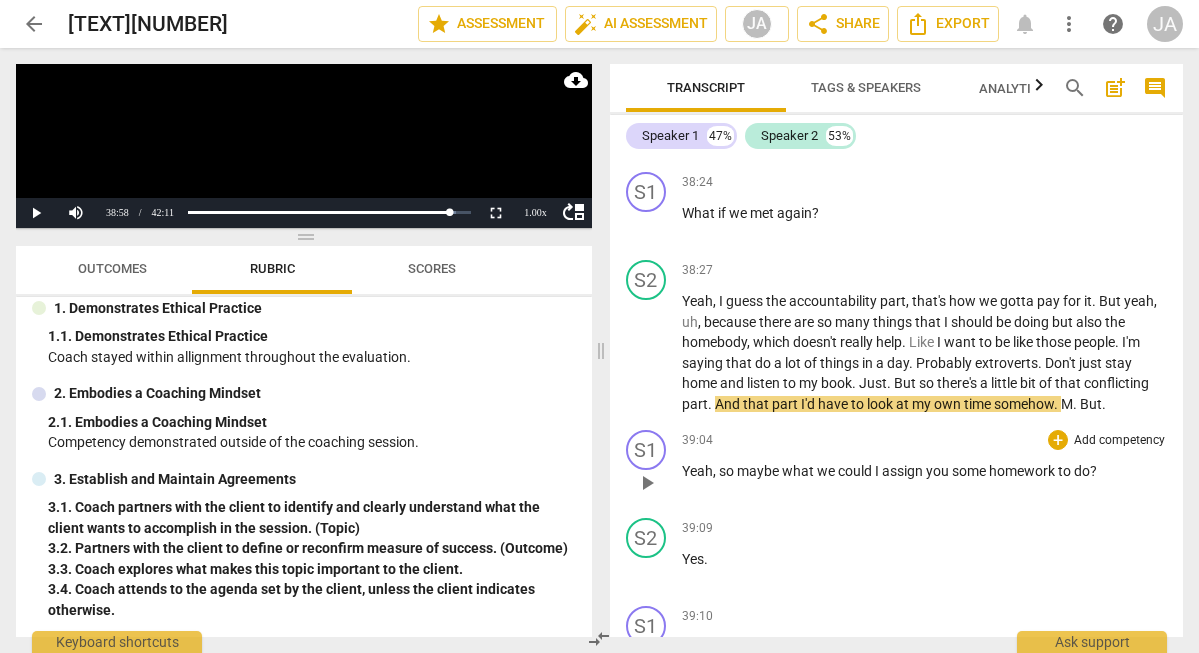 click on "play_arrow" at bounding box center (647, 483) 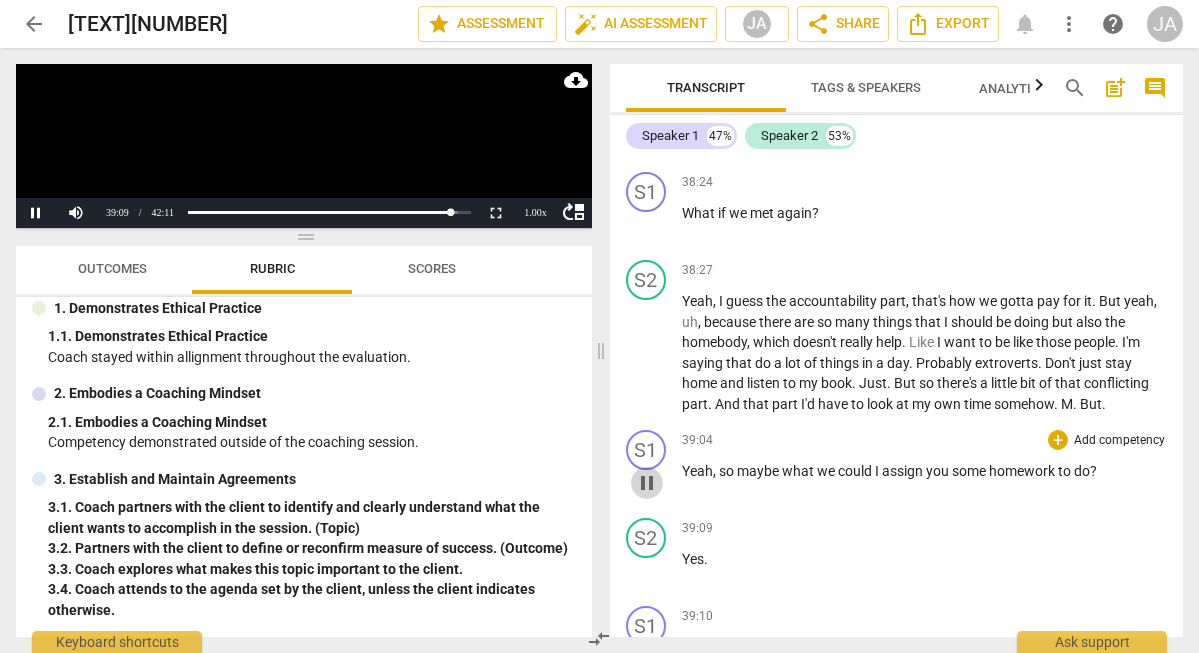 click on "pause" at bounding box center (647, 483) 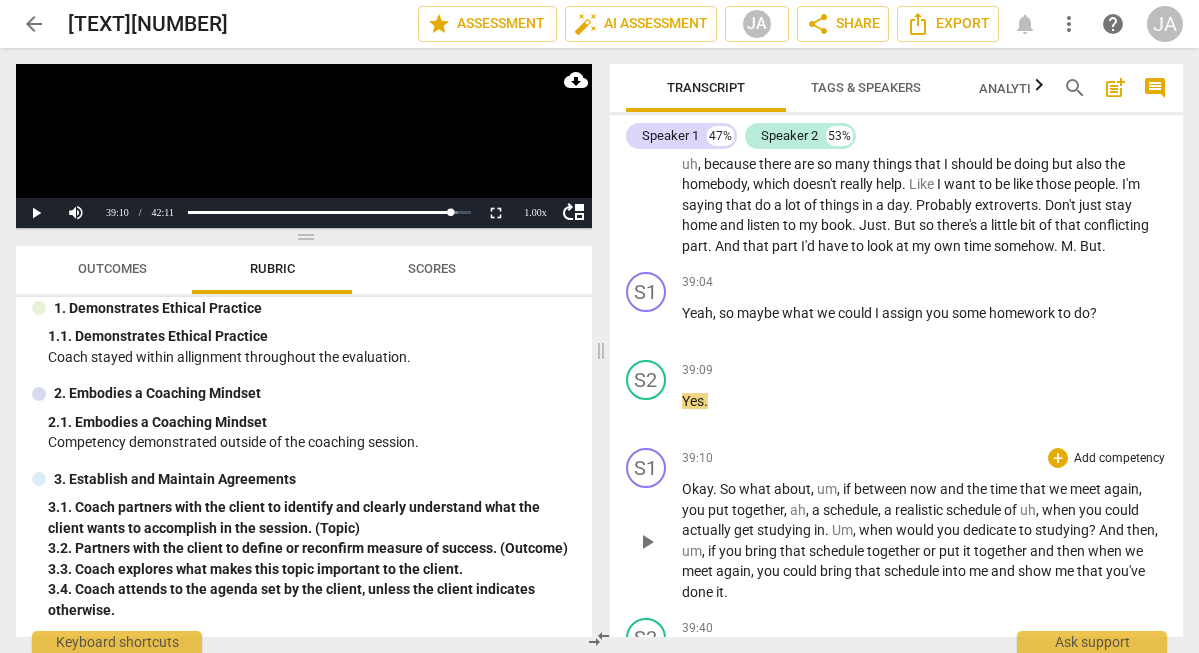 scroll, scrollTop: 29795, scrollLeft: 0, axis: vertical 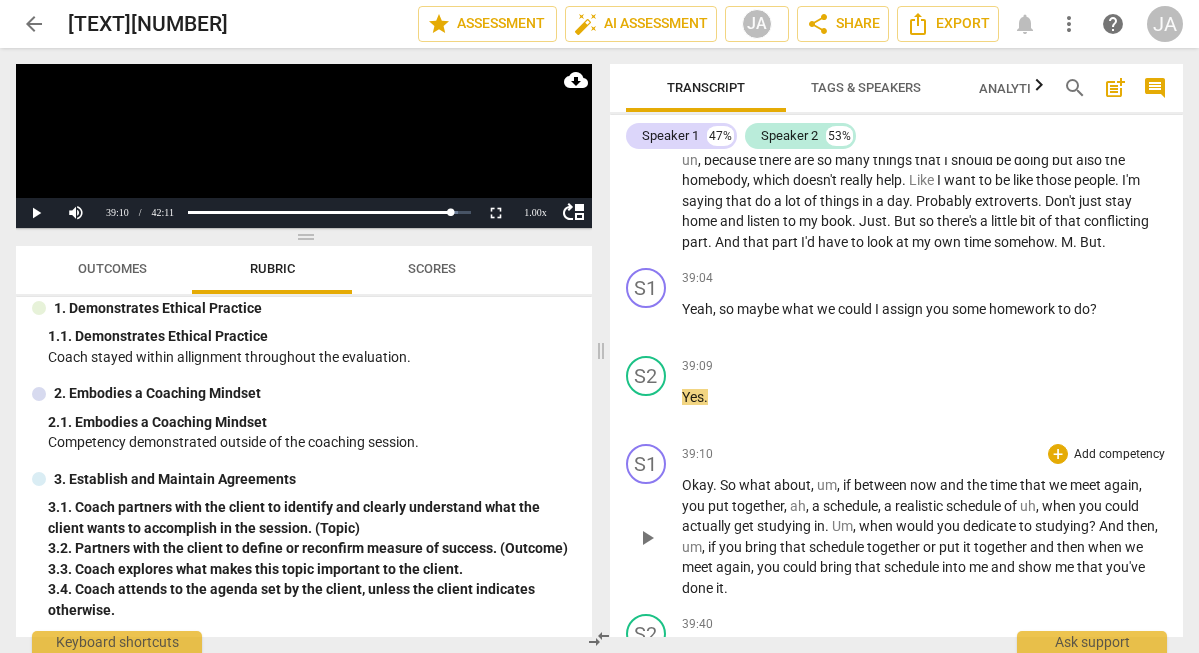 click on "play_arrow" at bounding box center [647, 538] 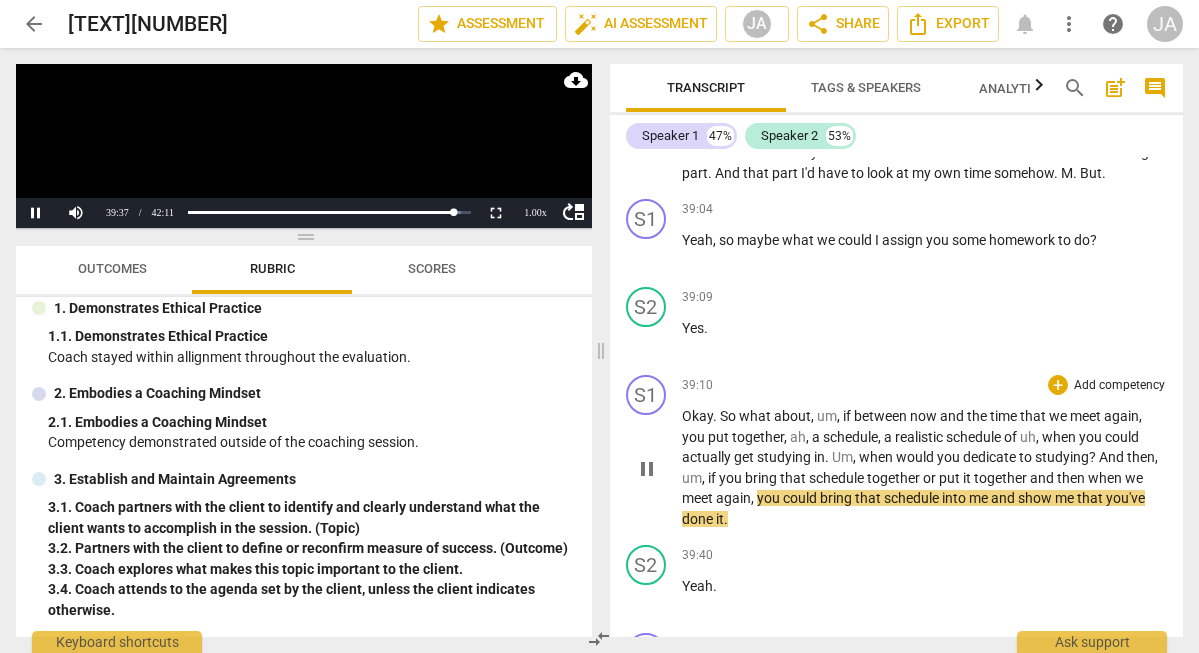 scroll, scrollTop: 29879, scrollLeft: 0, axis: vertical 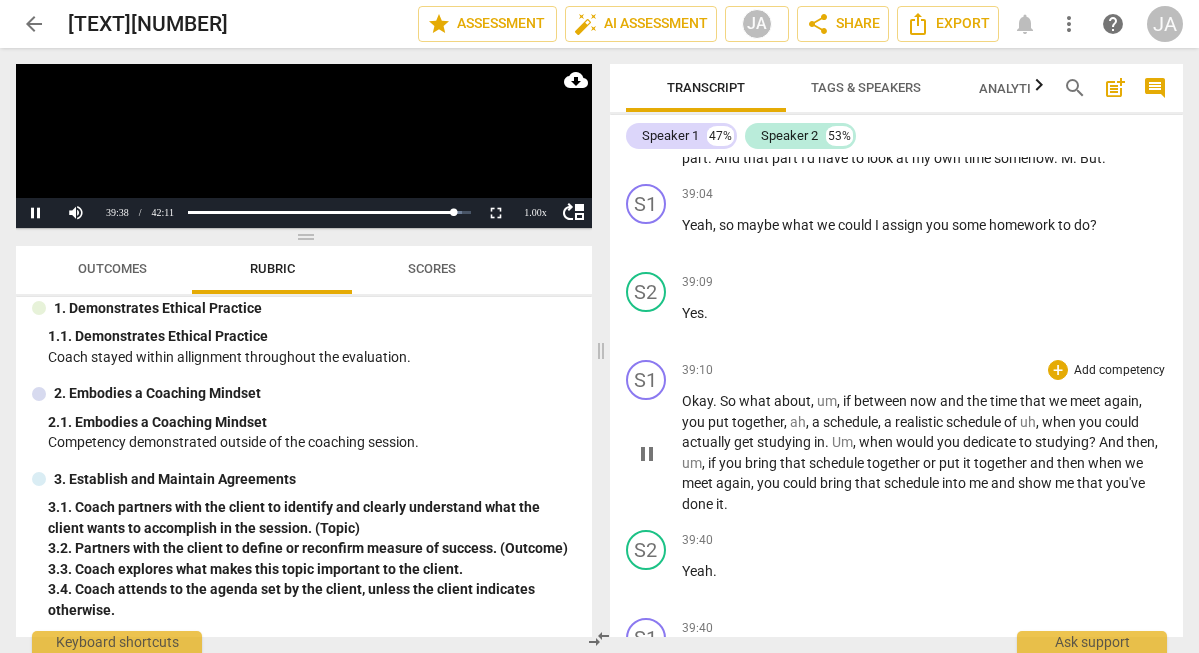 click on "pause" at bounding box center [647, 454] 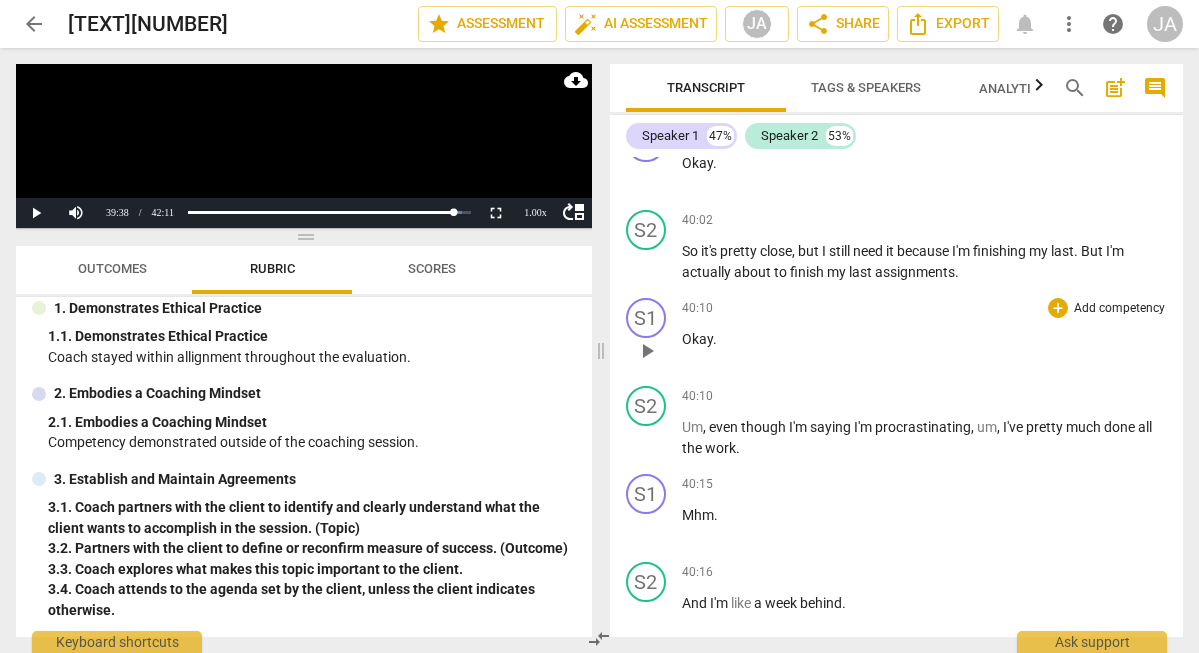 scroll, scrollTop: 30909, scrollLeft: 0, axis: vertical 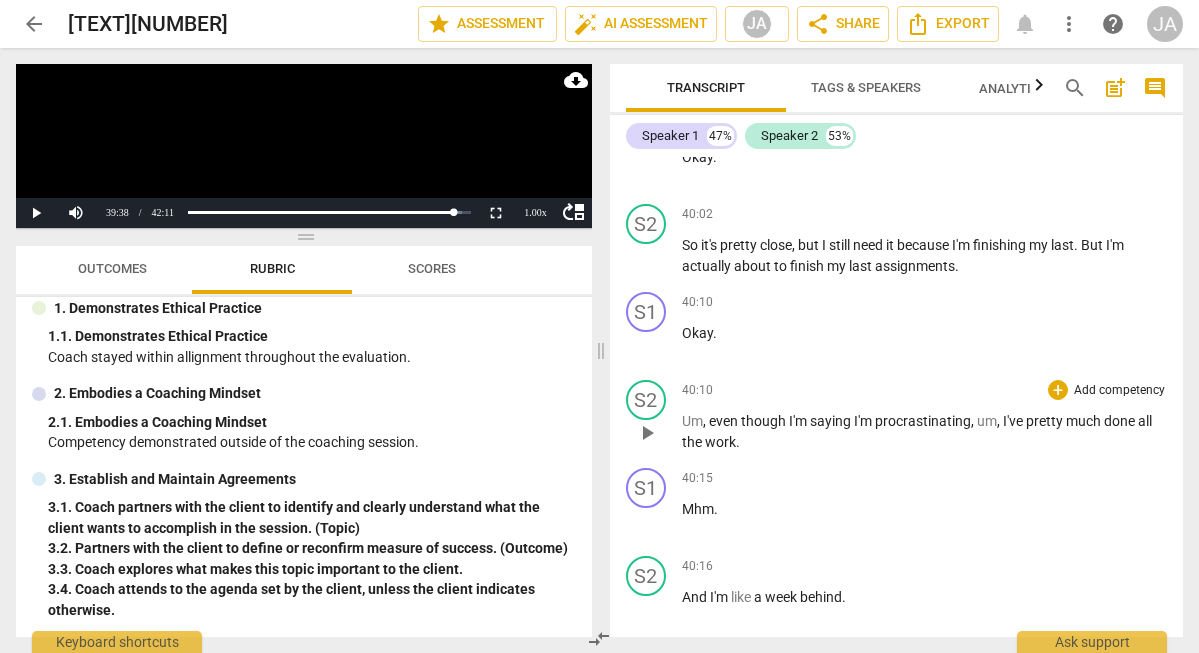 click on "play_arrow" at bounding box center [647, 433] 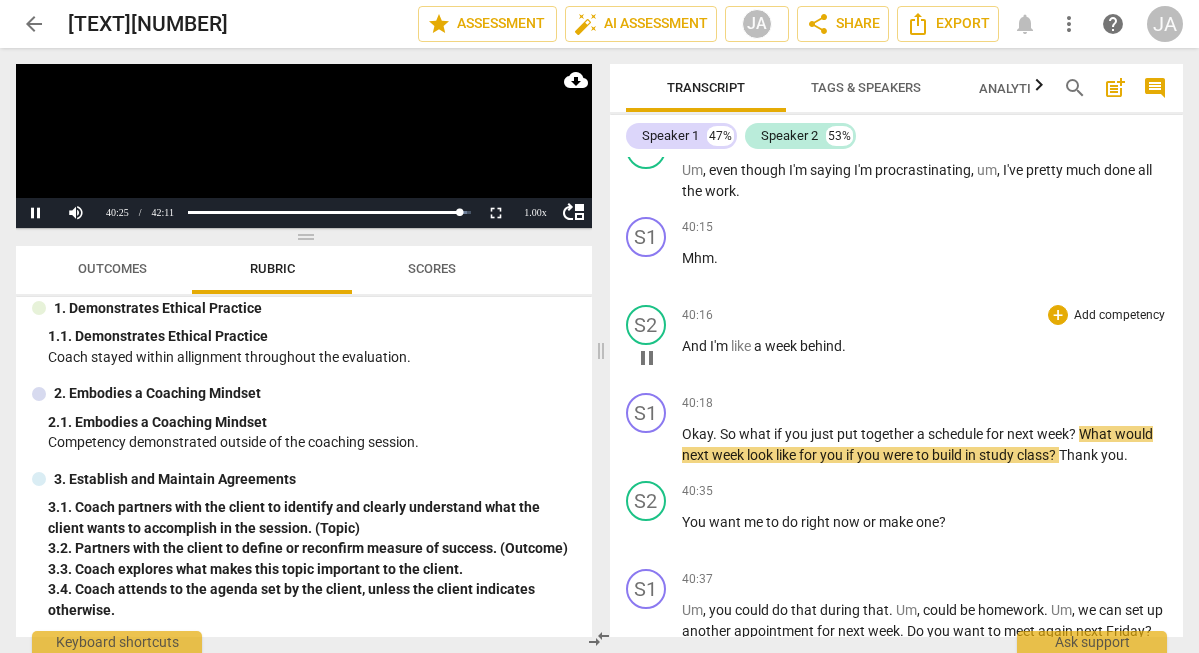 scroll, scrollTop: 31162, scrollLeft: 0, axis: vertical 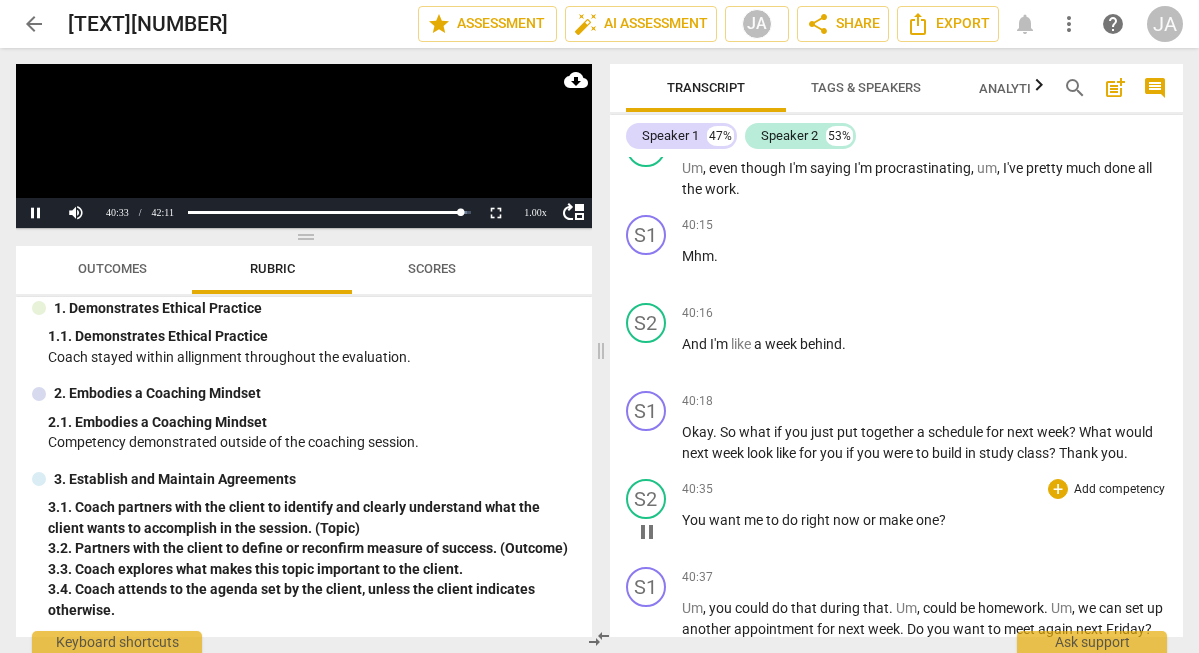 click on "pause" at bounding box center (647, 532) 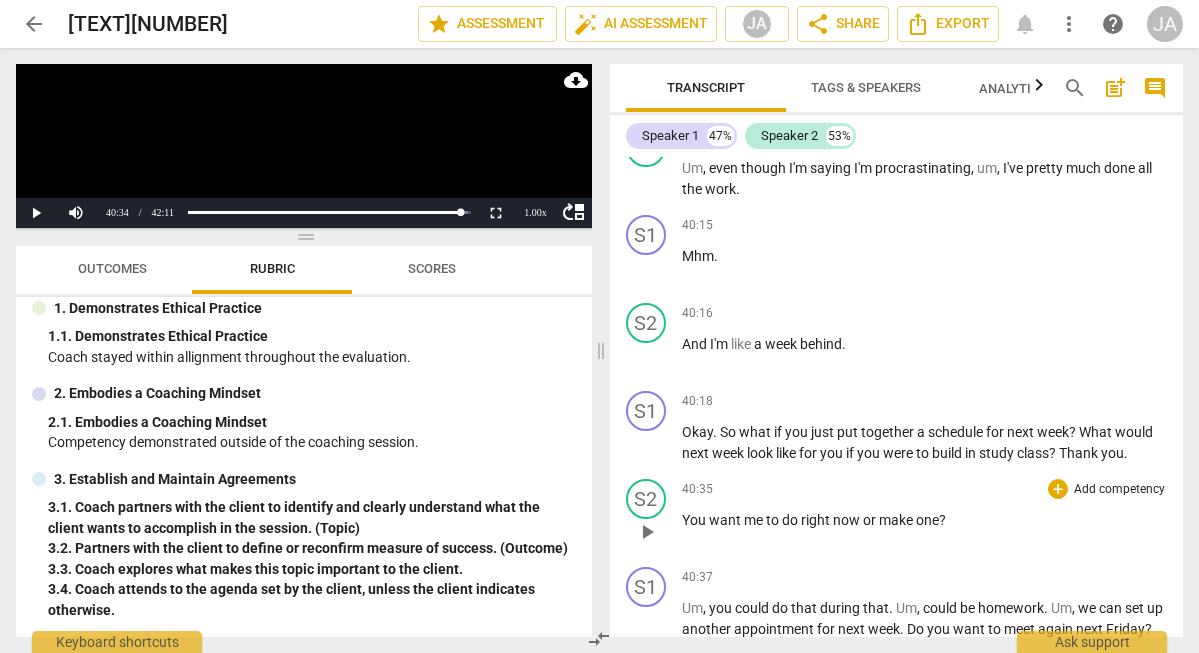click on "play_arrow" at bounding box center (647, 532) 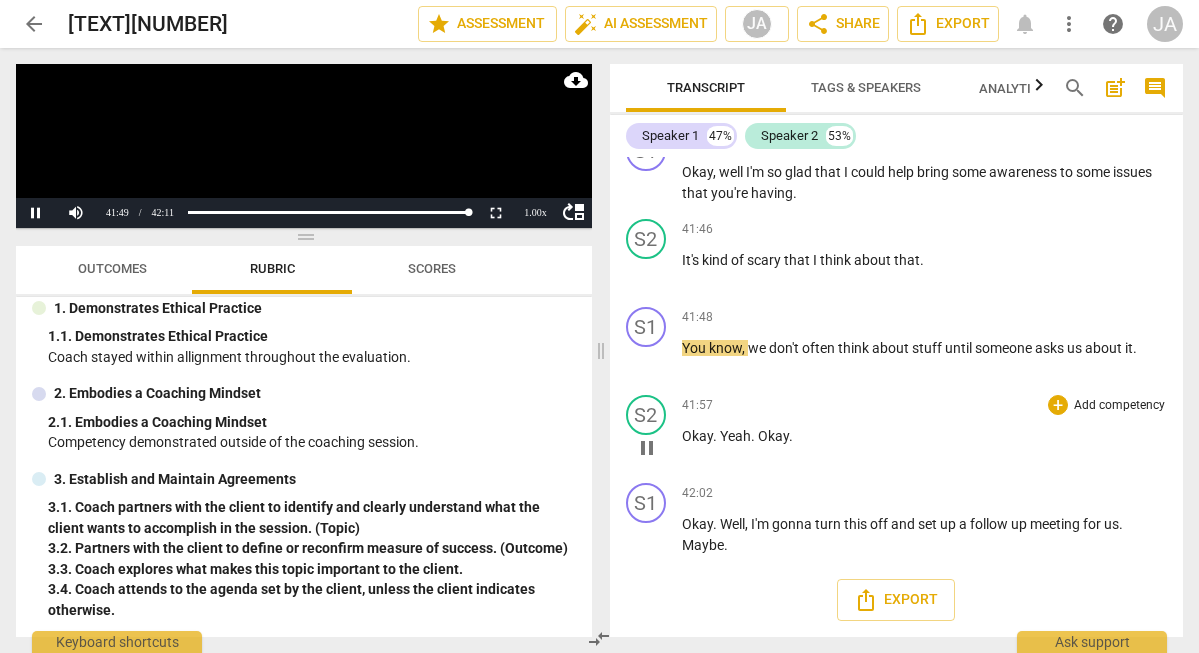 scroll, scrollTop: 32562, scrollLeft: 0, axis: vertical 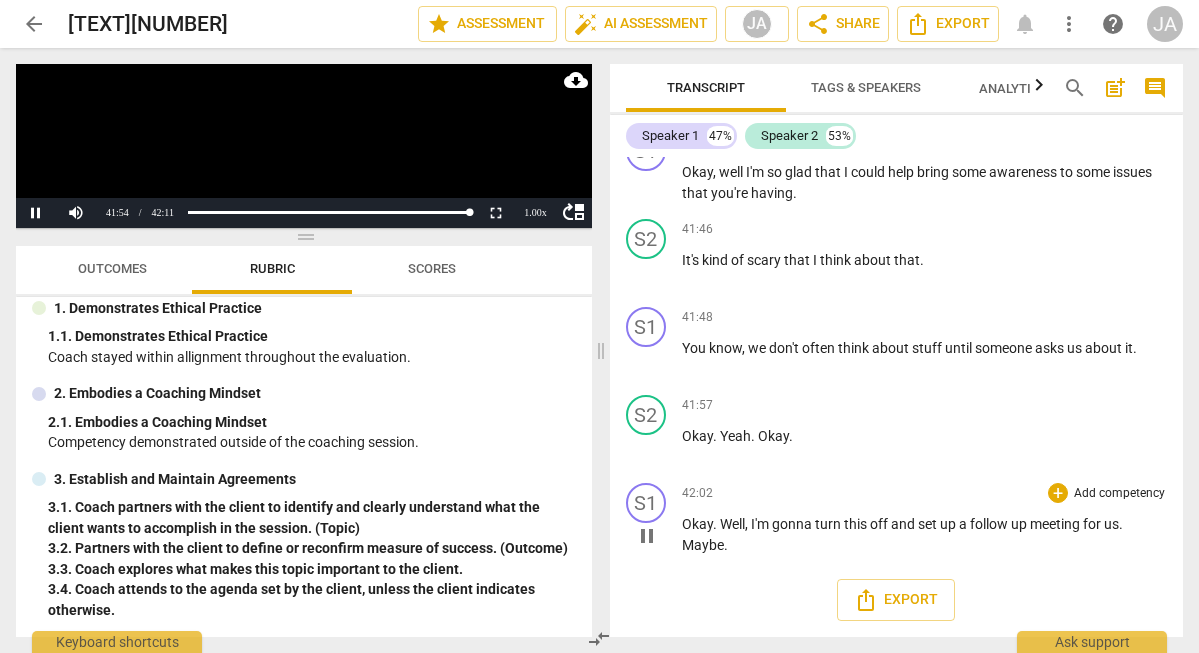 click on "pause" at bounding box center [647, 536] 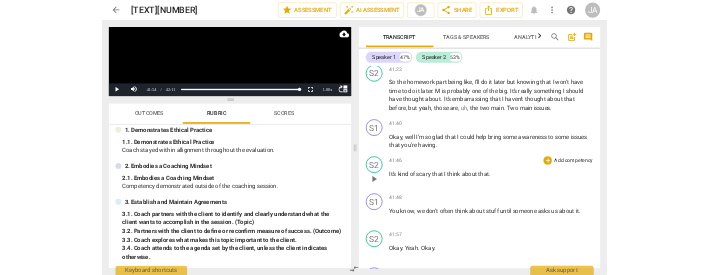scroll, scrollTop: 32404, scrollLeft: 0, axis: vertical 